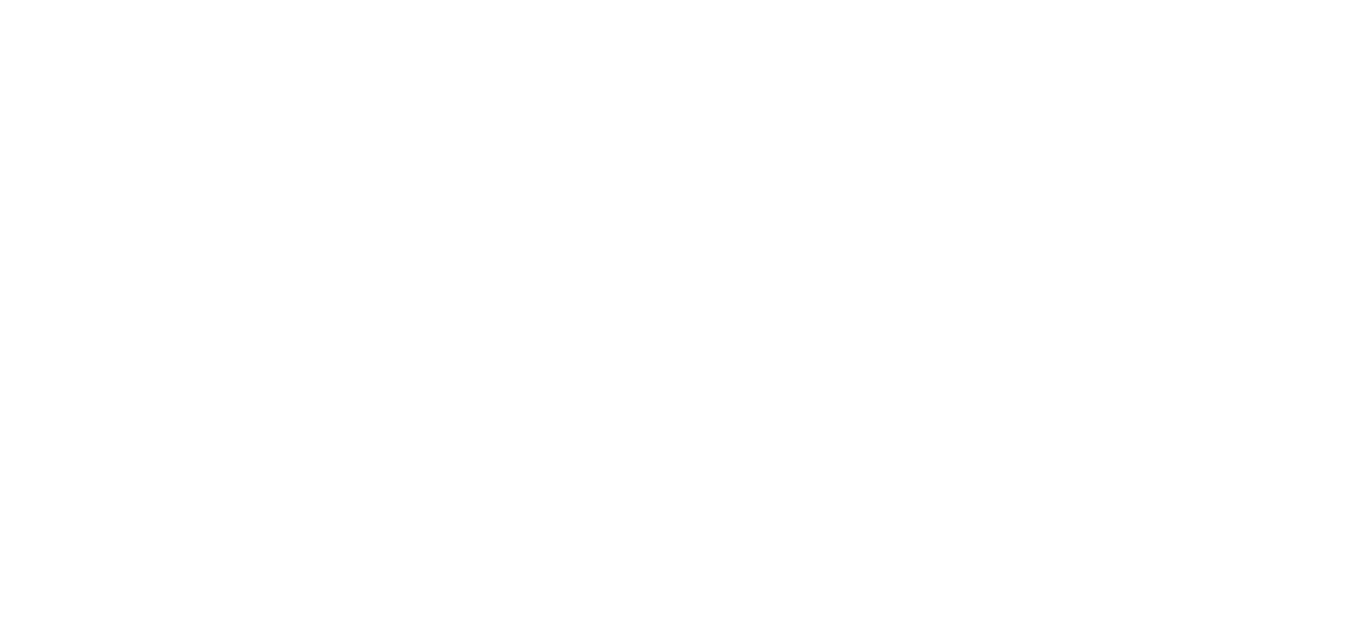 scroll, scrollTop: 0, scrollLeft: 0, axis: both 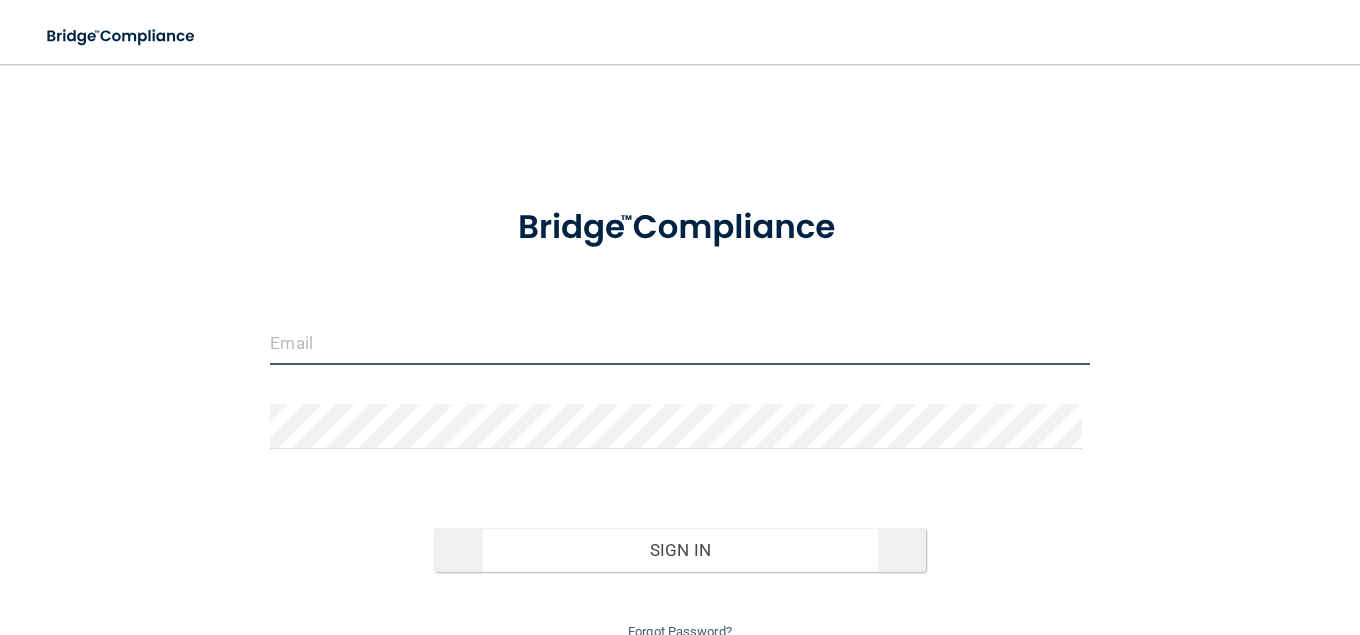 type on "[EMAIL]" 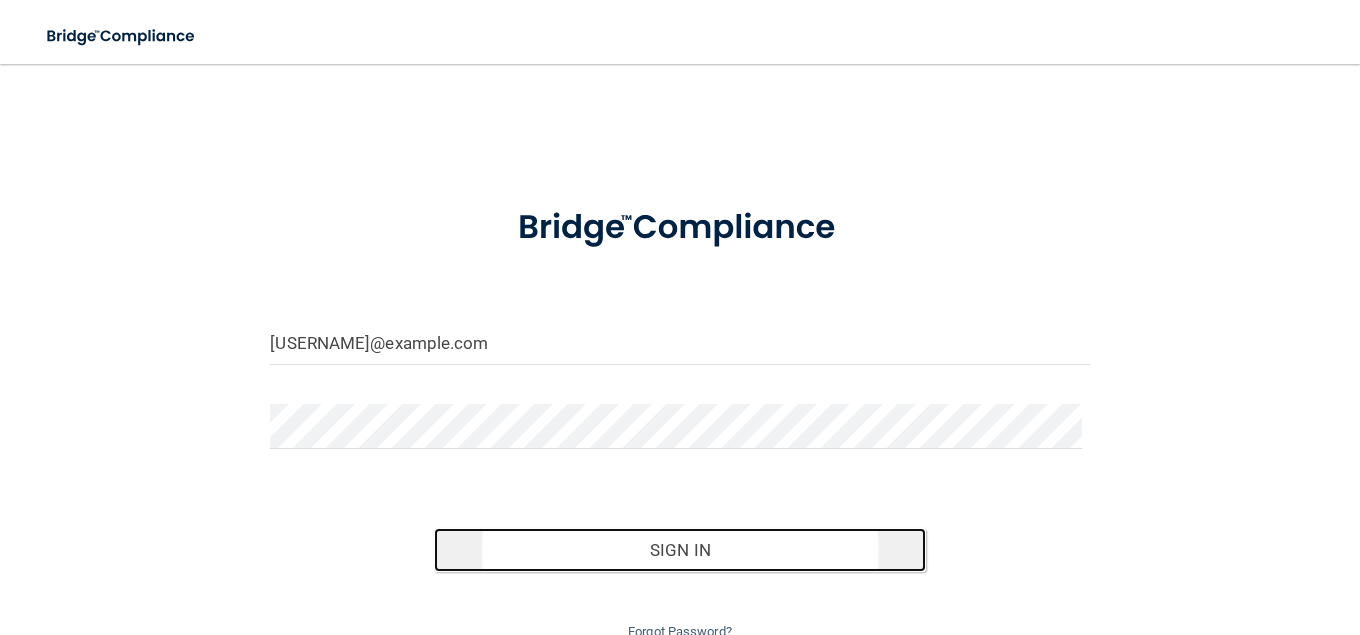 click on "Sign In" at bounding box center (680, 550) 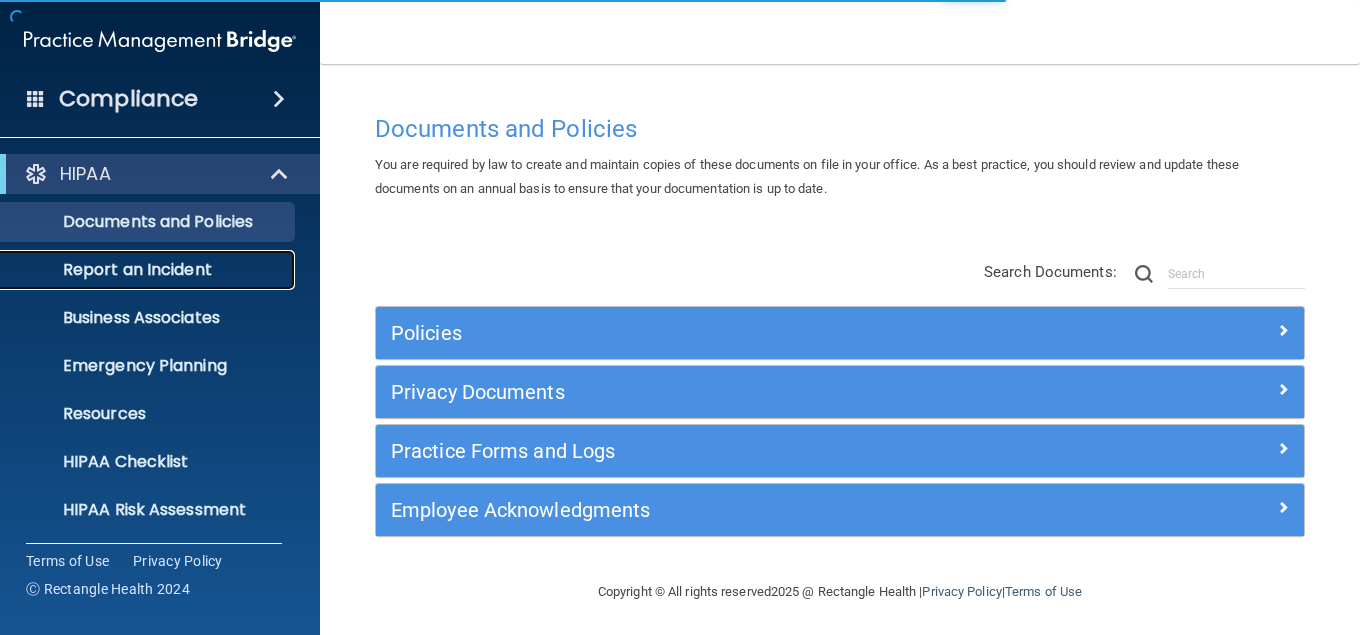 click on "Report an Incident" at bounding box center (149, 270) 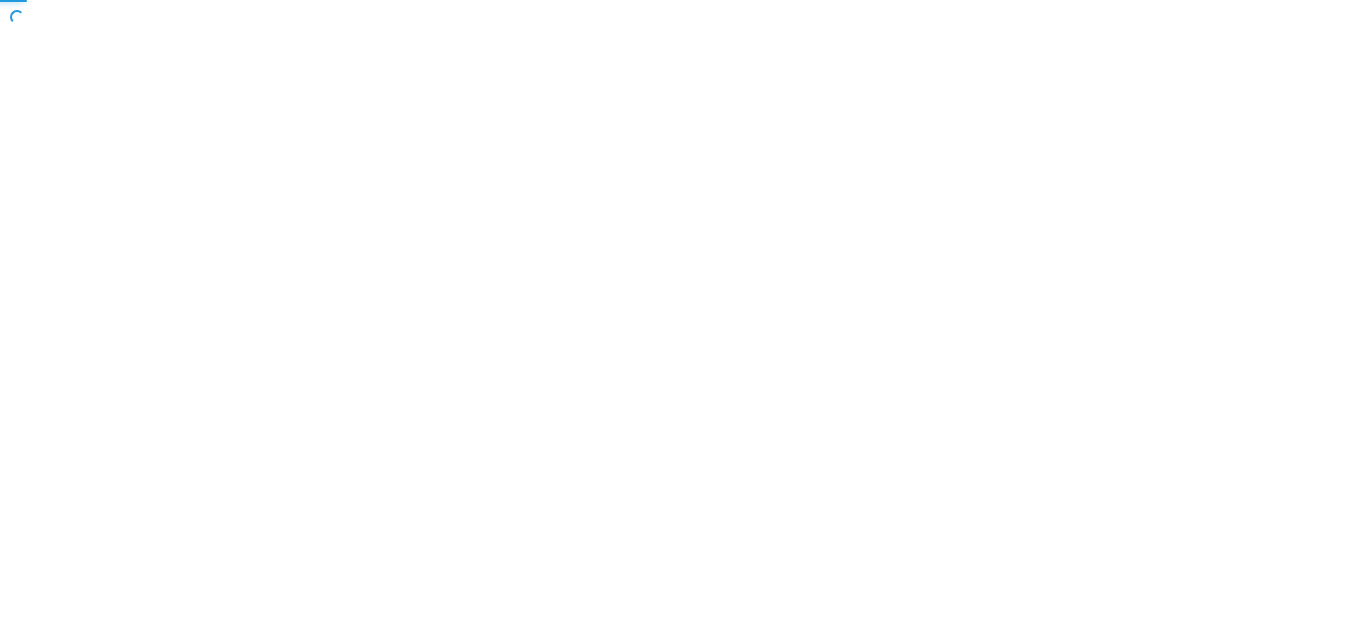 scroll, scrollTop: 0, scrollLeft: 0, axis: both 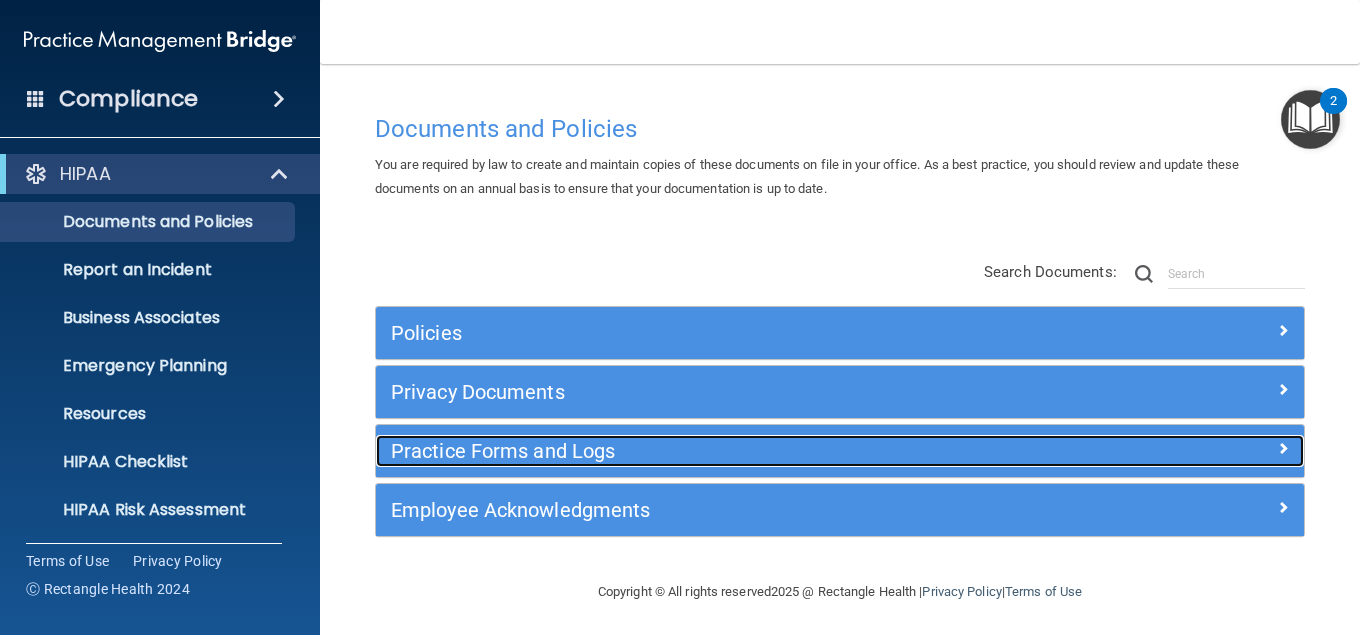 click on "Practice Forms and Logs" at bounding box center [724, 451] 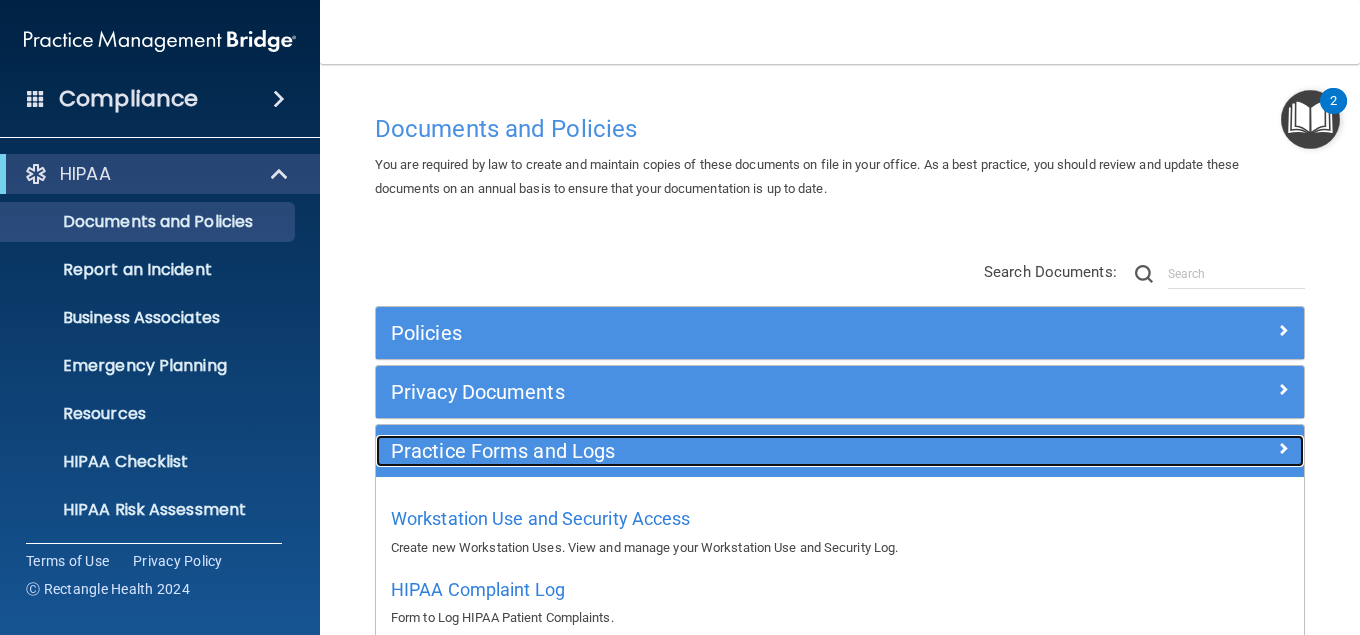 scroll, scrollTop: 186, scrollLeft: 0, axis: vertical 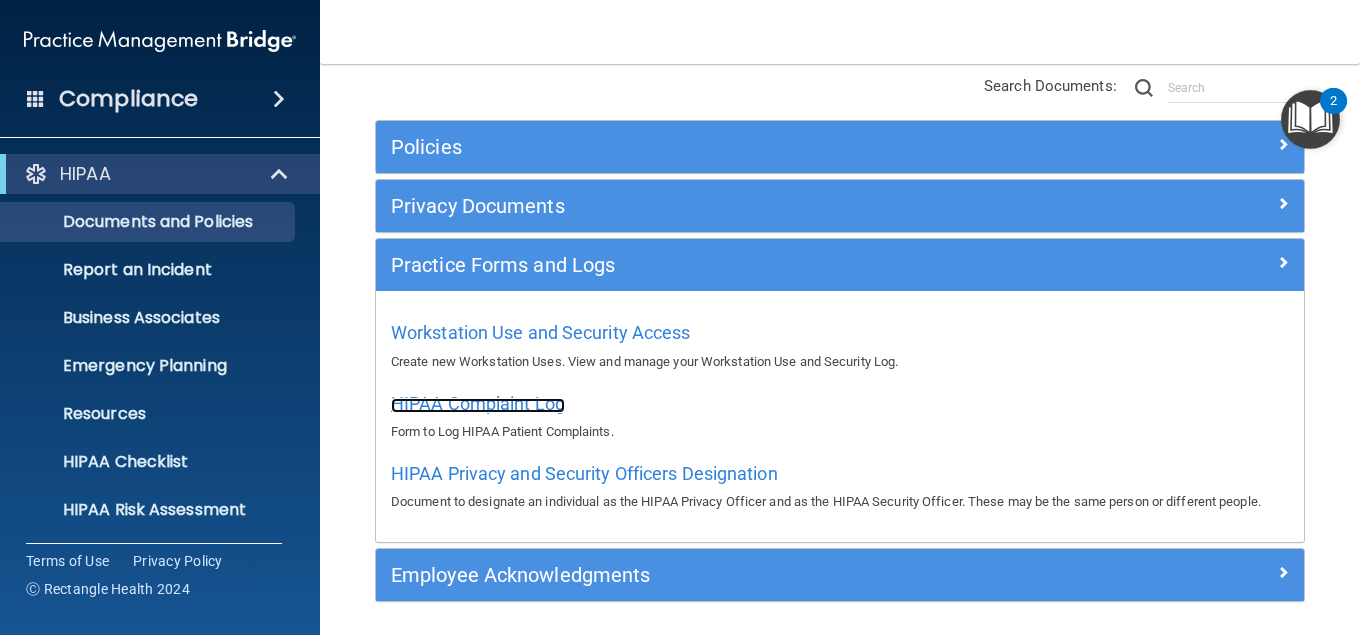 click on "HIPAA Complaint Log" at bounding box center (478, 403) 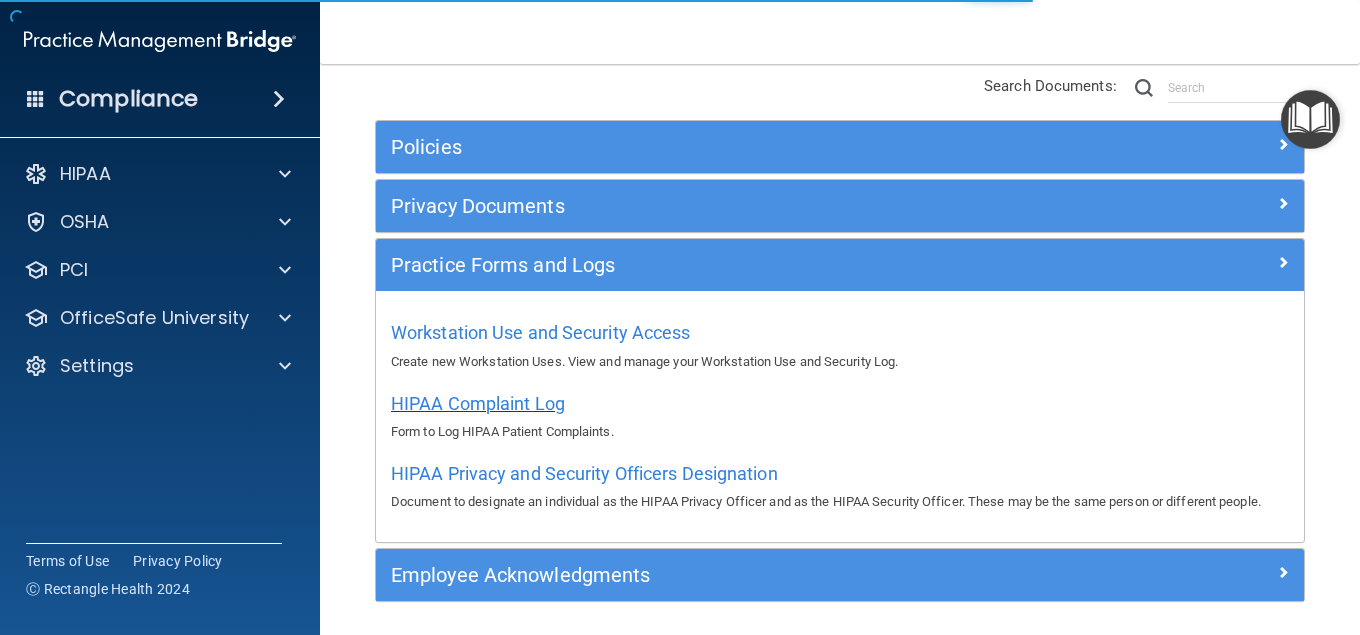 scroll, scrollTop: 0, scrollLeft: 0, axis: both 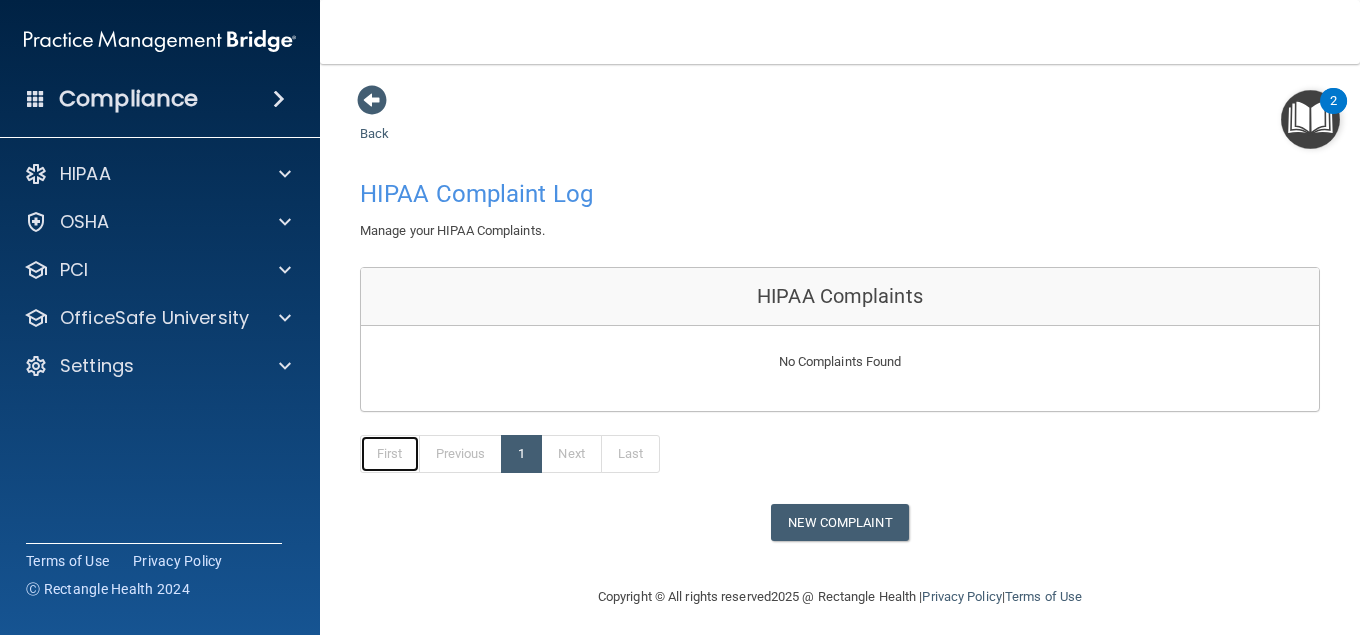 click on "First" at bounding box center [390, 454] 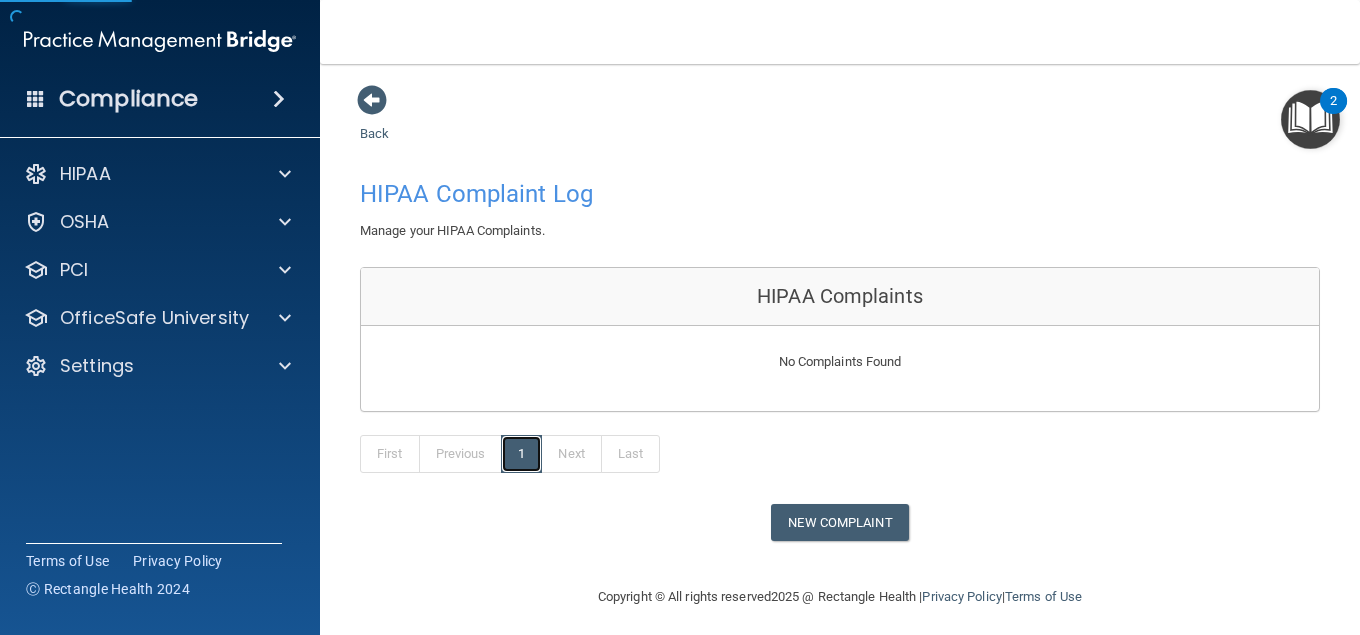 click on "1" at bounding box center [521, 454] 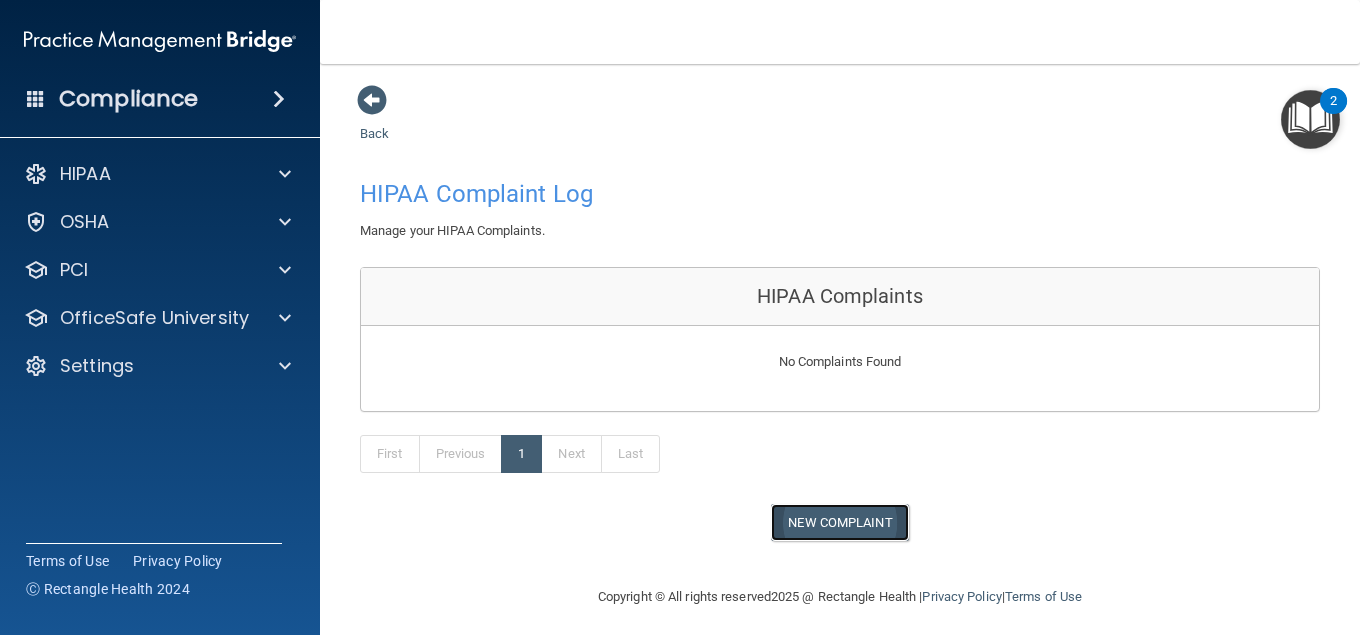 click on "New Complaint" at bounding box center [839, 522] 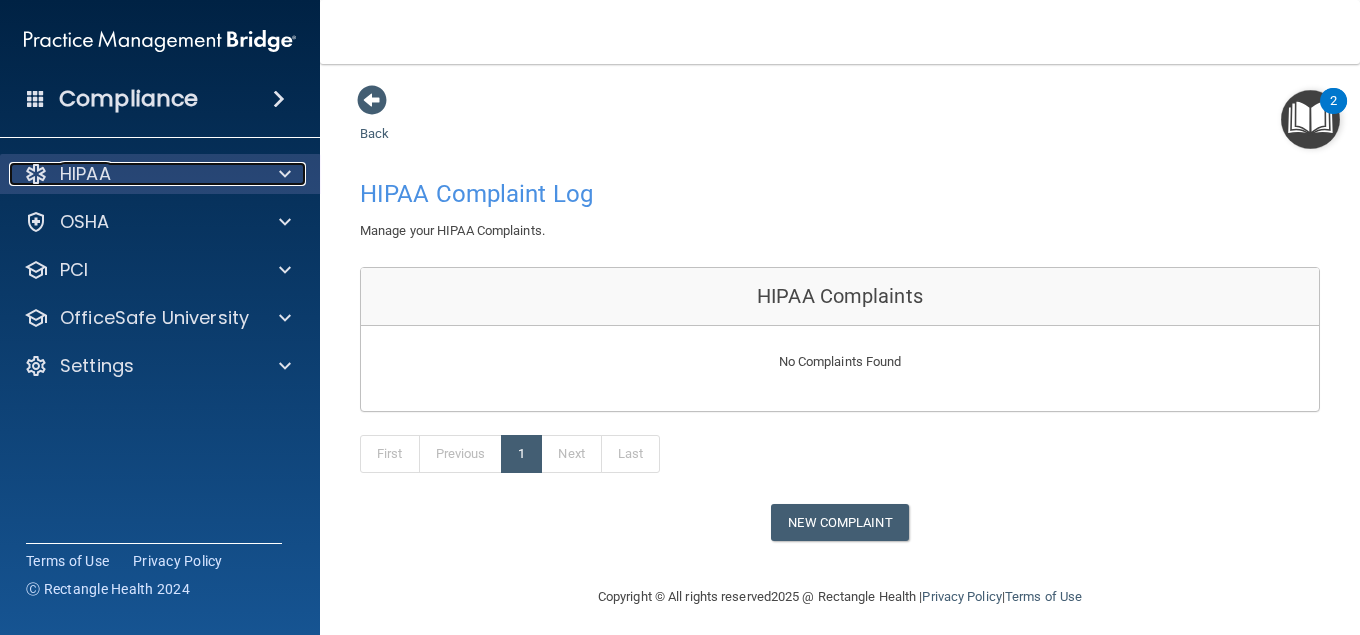 click on "HIPAA" at bounding box center (133, 174) 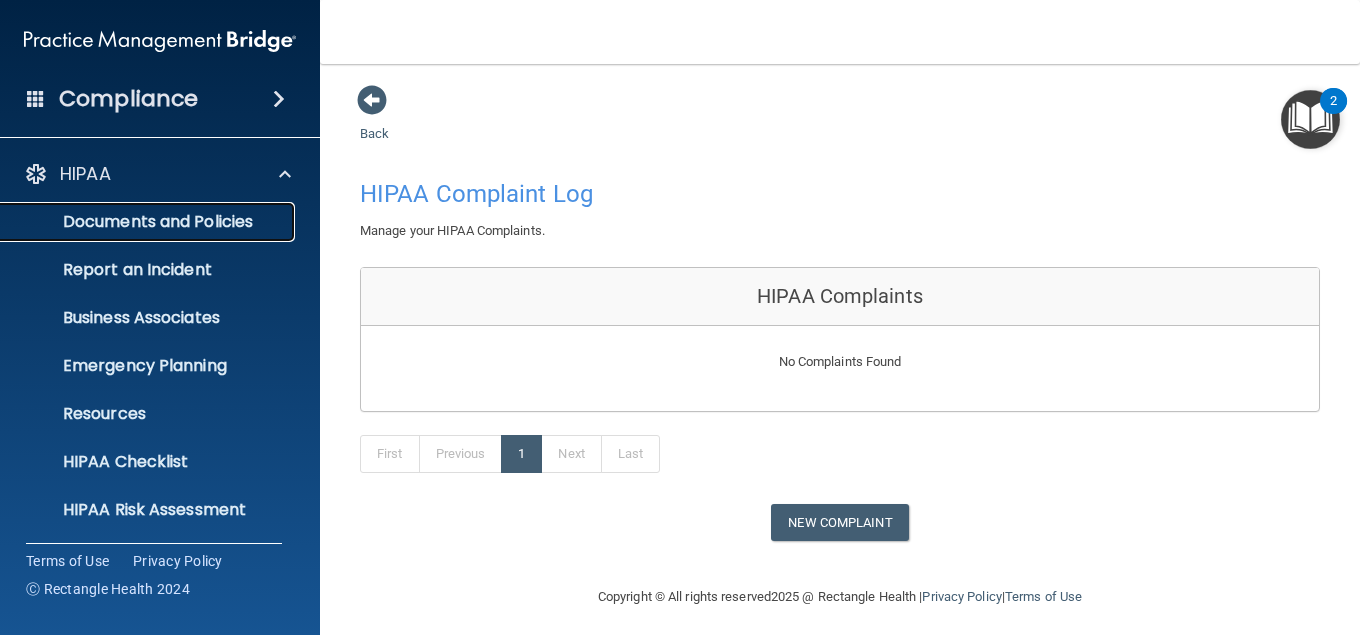click on "Documents and Policies" at bounding box center (149, 222) 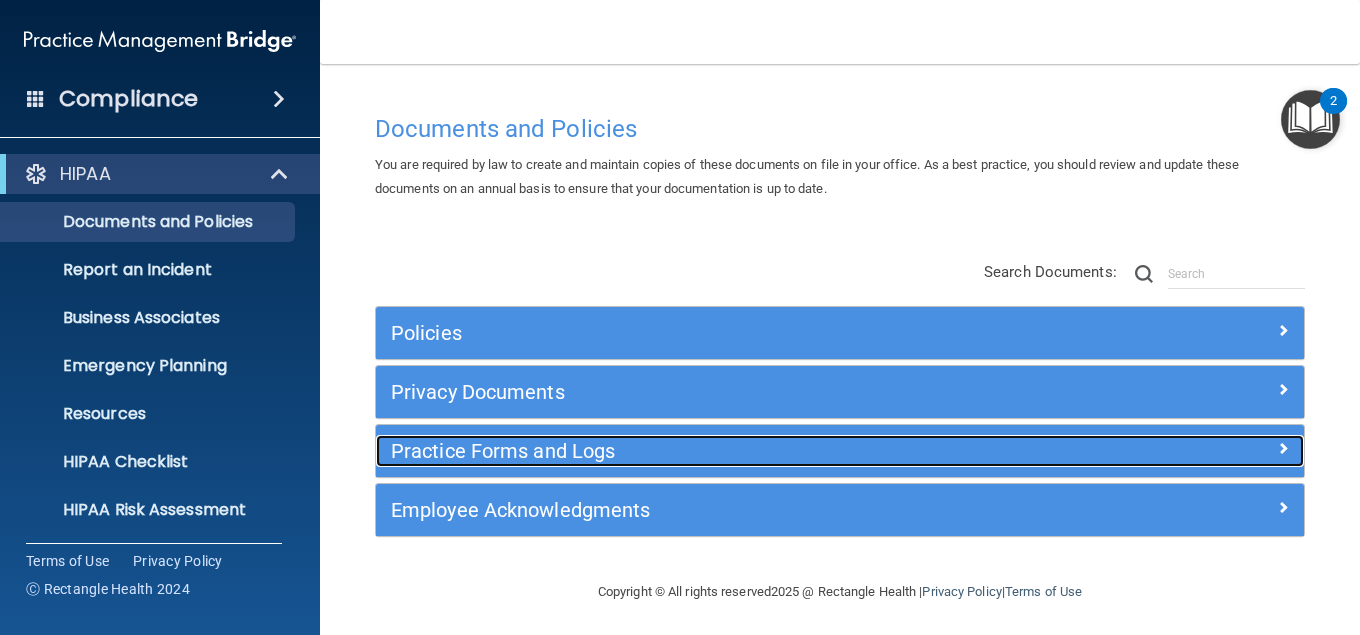 click on "Practice Forms and Logs" at bounding box center (724, 451) 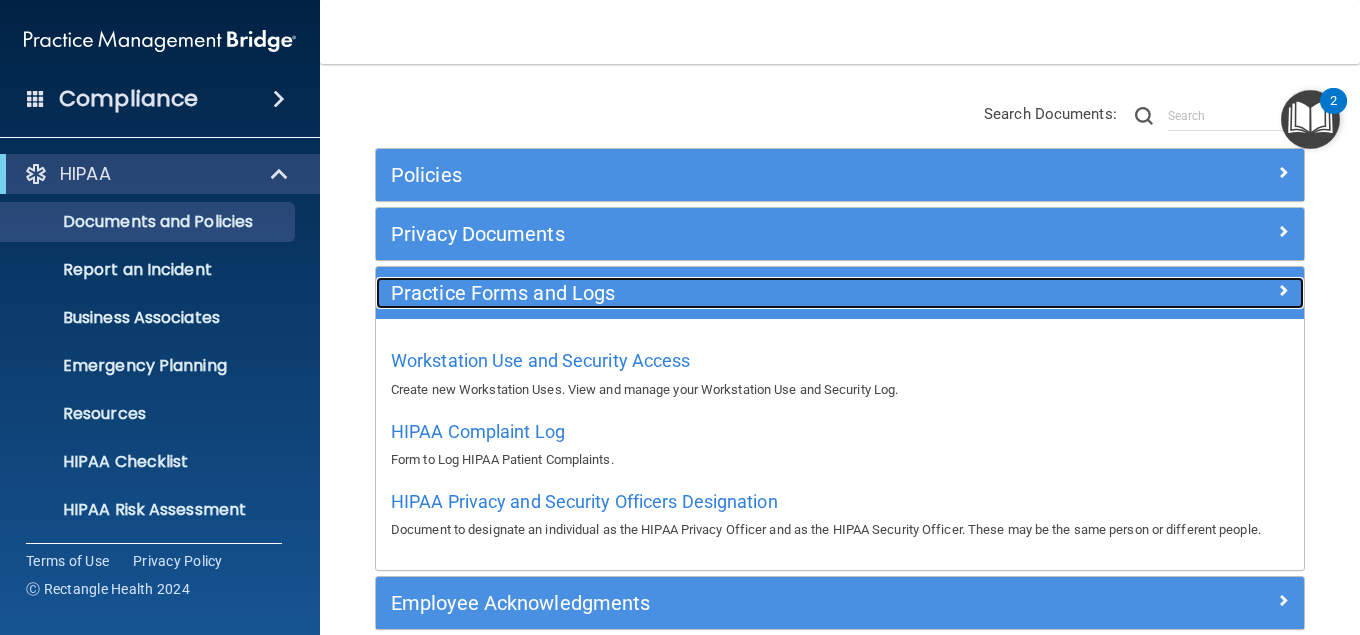 scroll, scrollTop: 186, scrollLeft: 0, axis: vertical 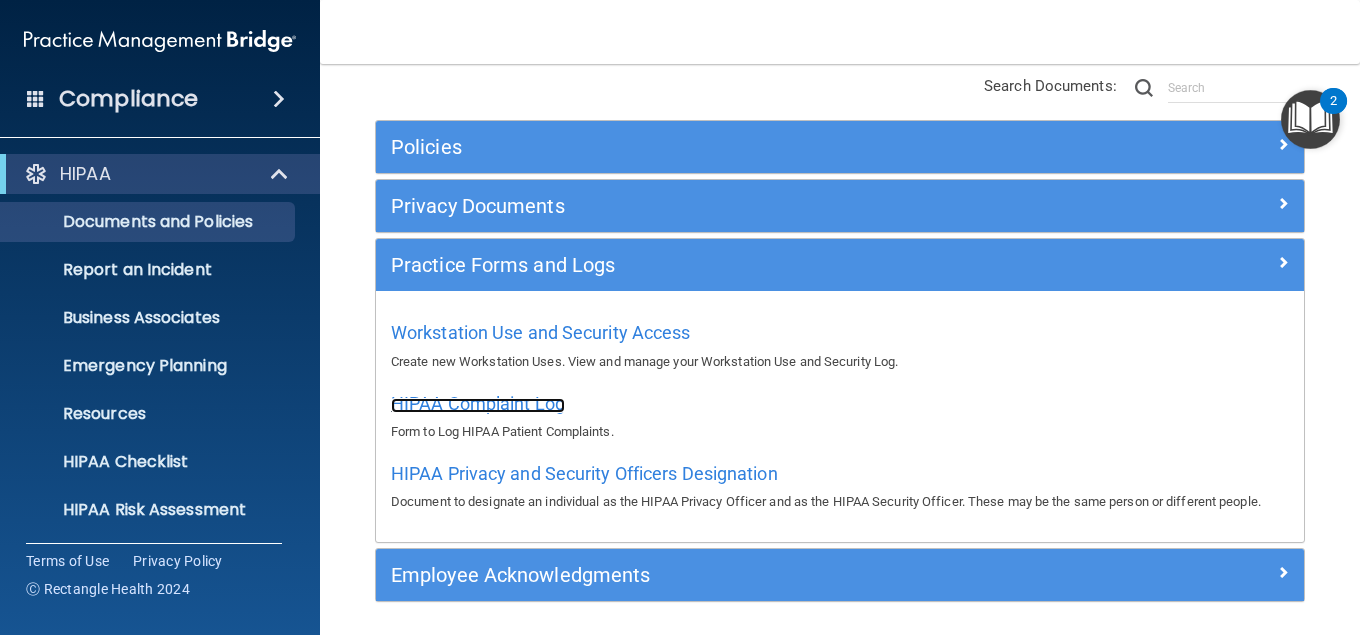 click on "HIPAA Complaint Log" at bounding box center (478, 403) 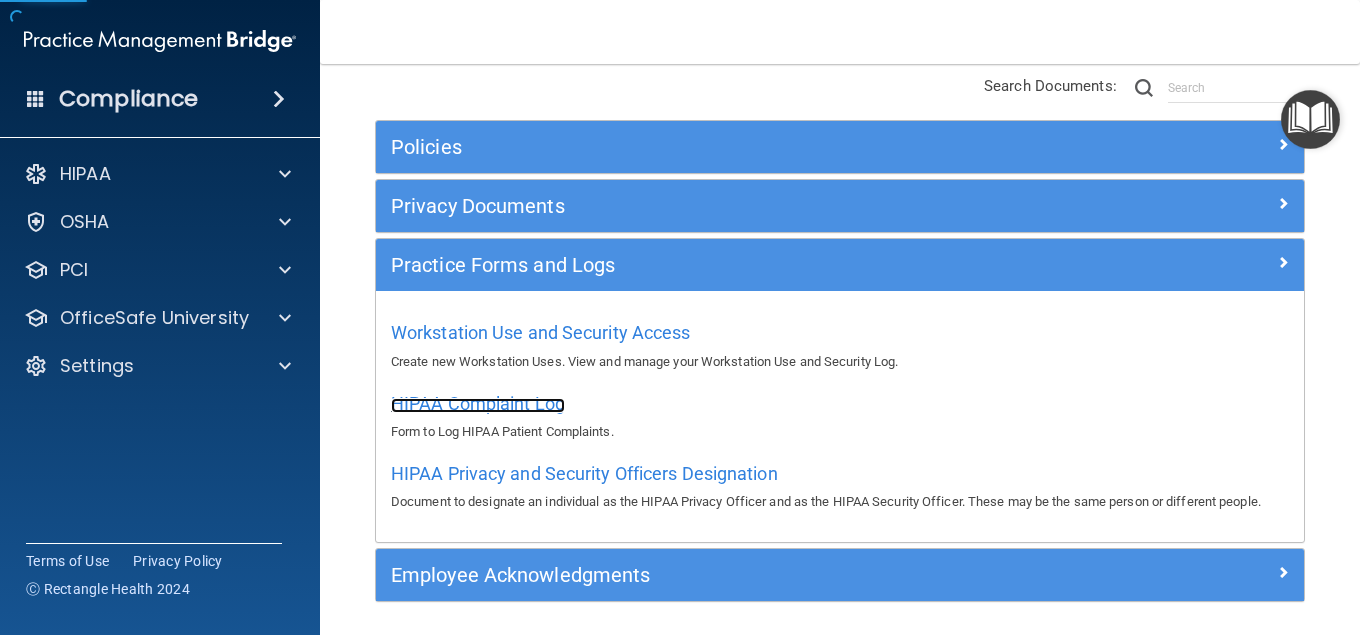 click on "HIPAA Complaint Log" at bounding box center (478, 403) 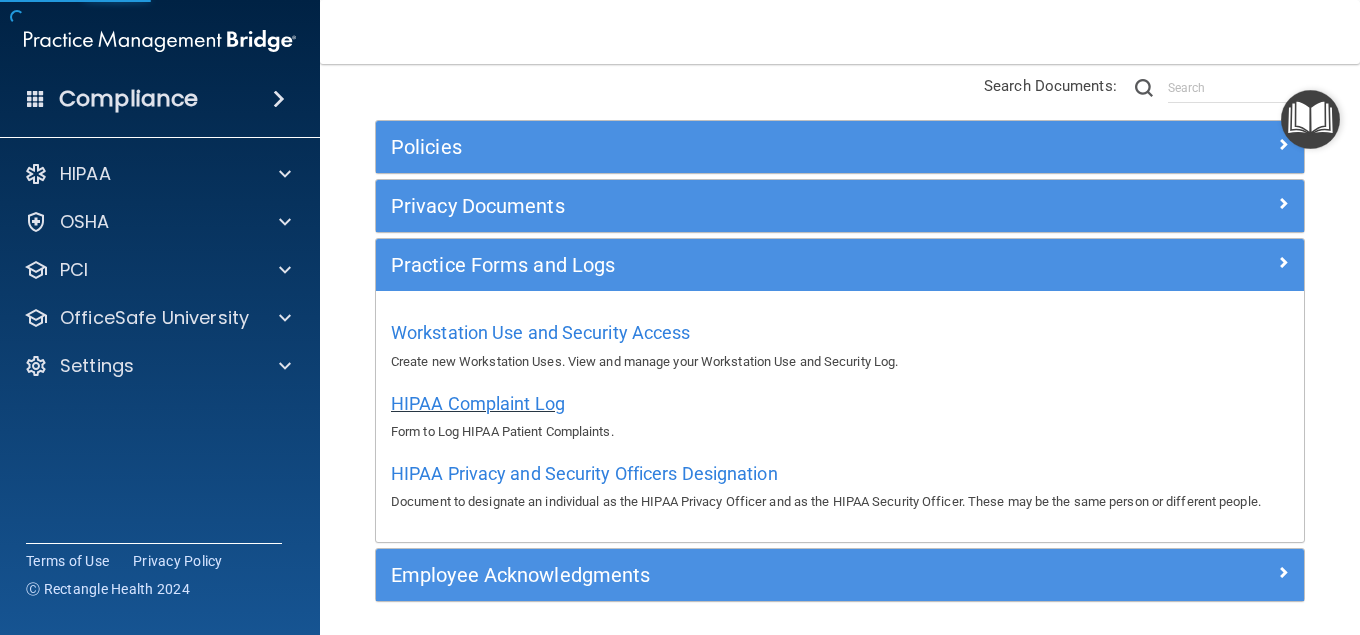 scroll, scrollTop: 0, scrollLeft: 0, axis: both 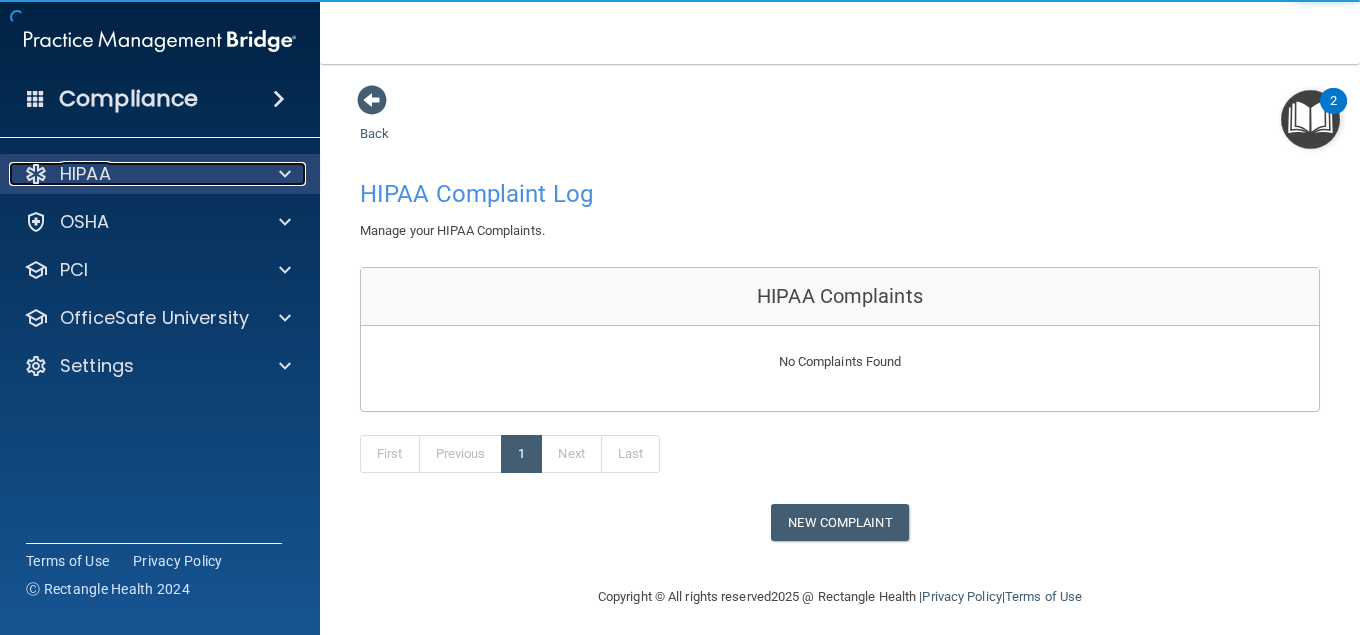 click on "HIPAA" at bounding box center [85, 174] 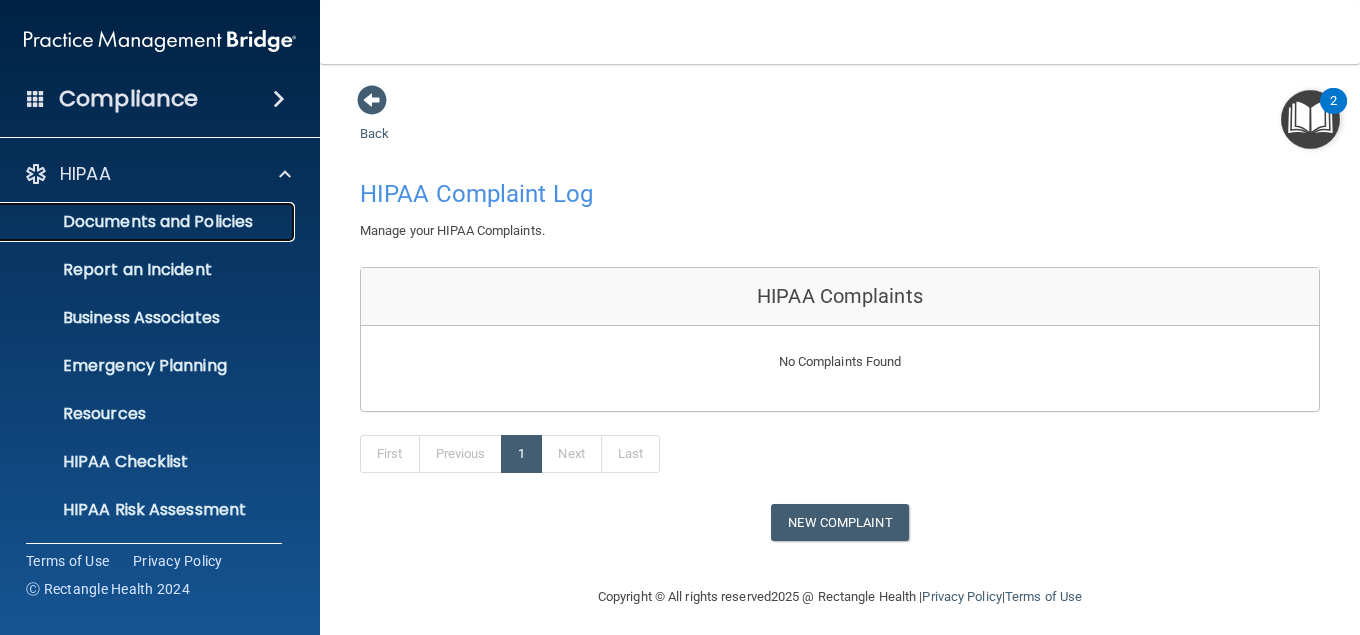 click on "Documents and Policies" at bounding box center [149, 222] 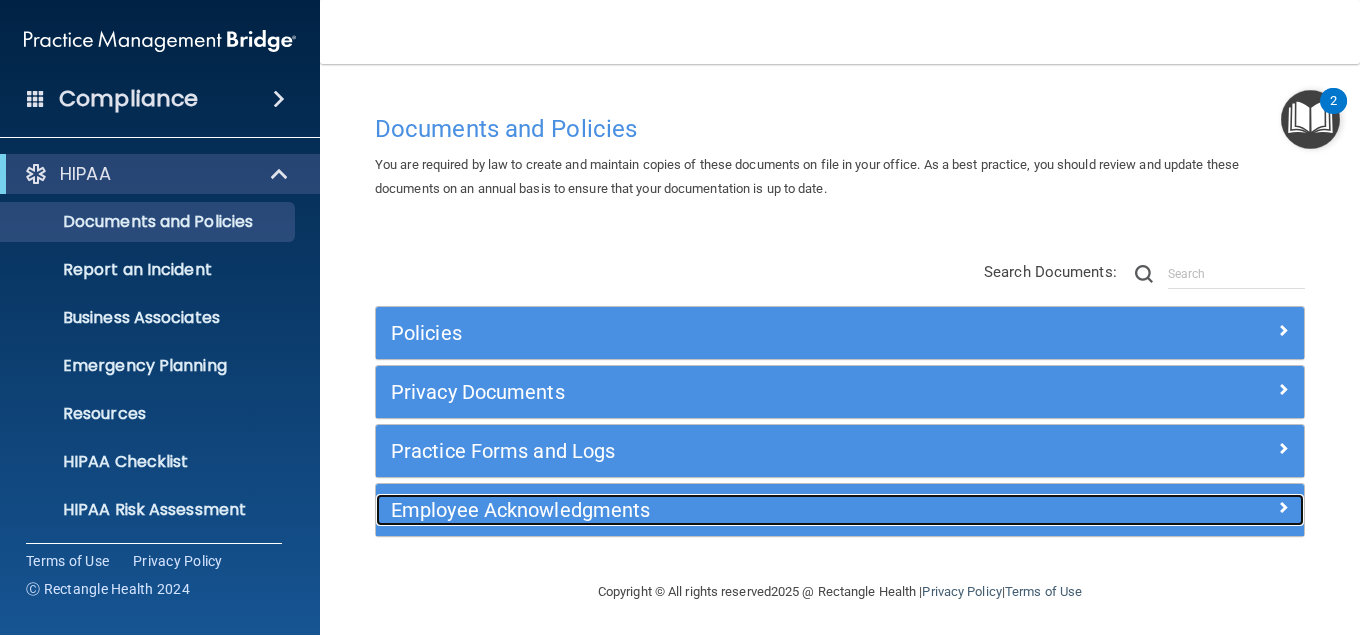 click on "Employee Acknowledgments" at bounding box center [724, 510] 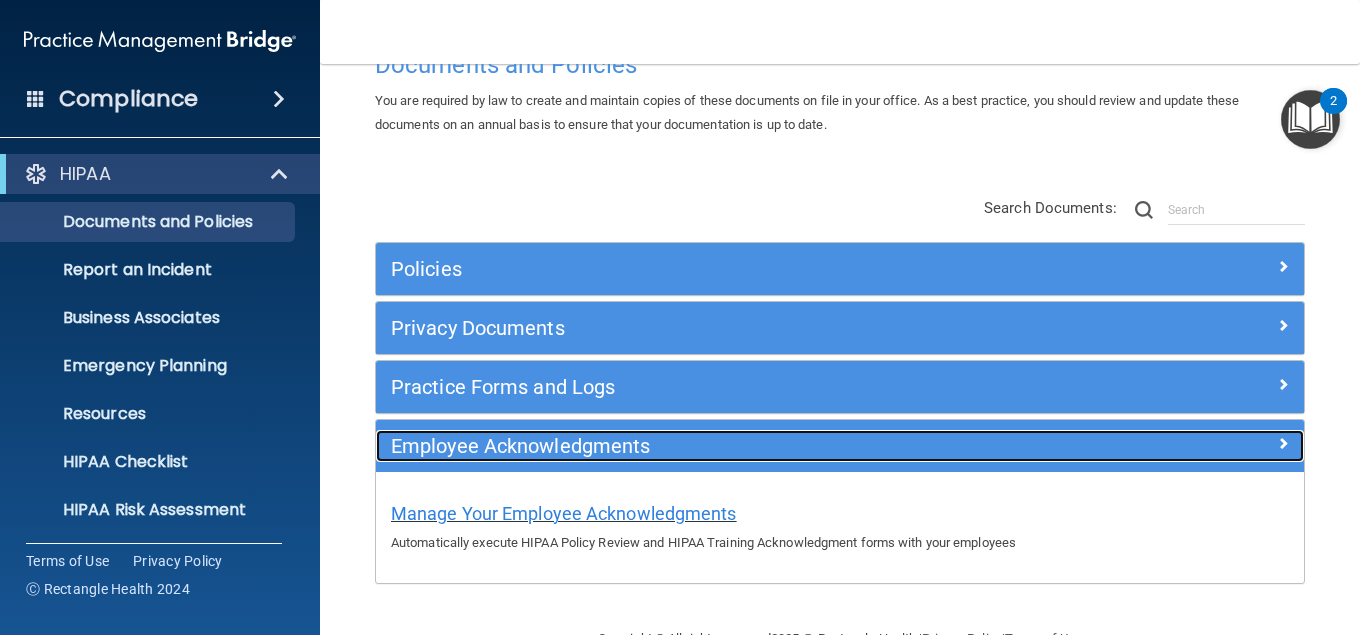 scroll, scrollTop: 113, scrollLeft: 0, axis: vertical 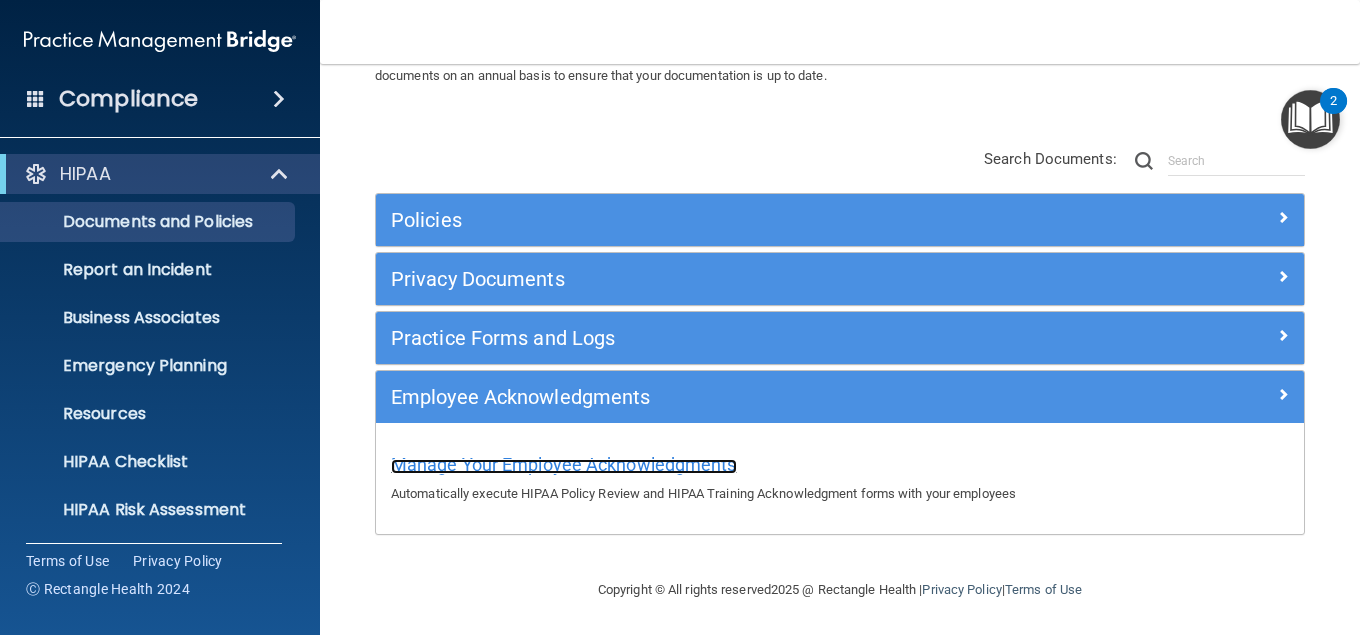 click on "Manage Your Employee Acknowledgments" at bounding box center [564, 464] 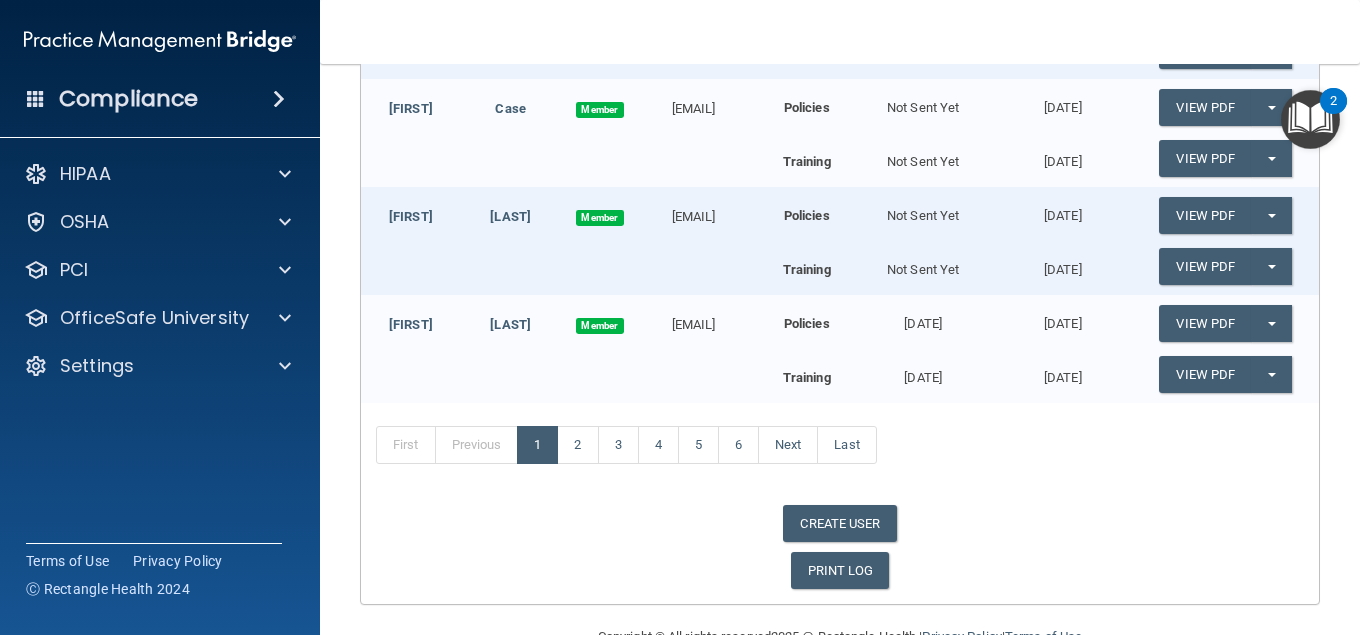 scroll, scrollTop: 606, scrollLeft: 0, axis: vertical 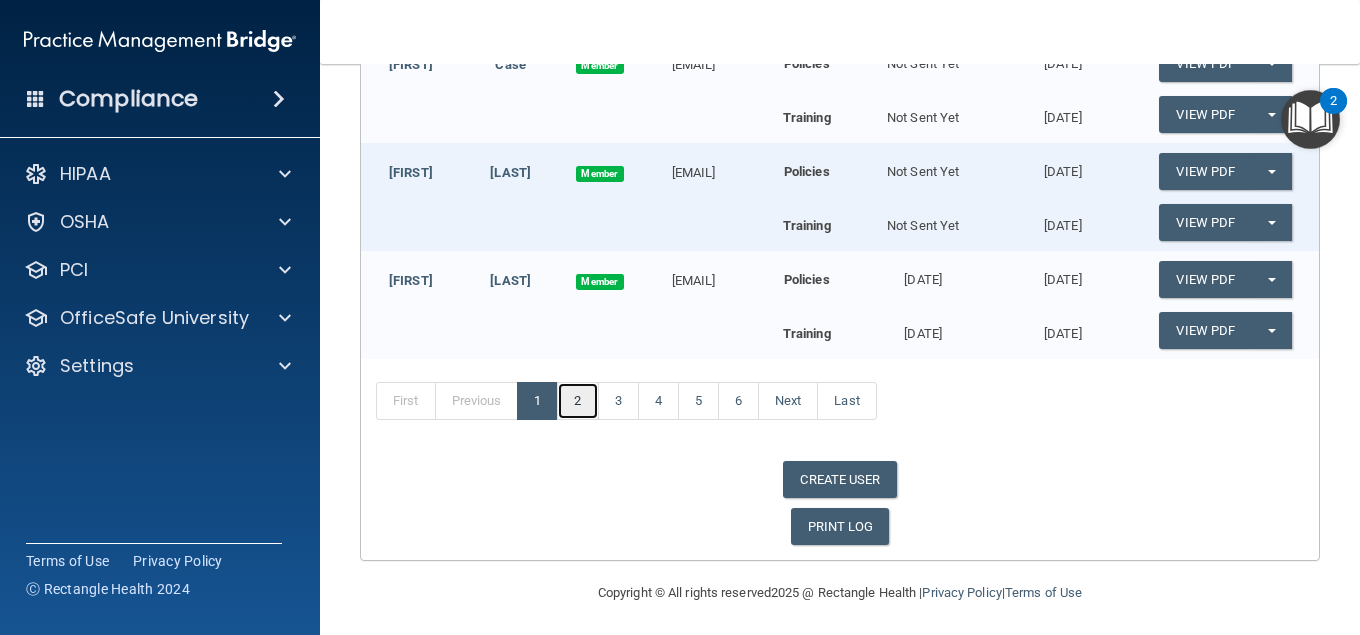 click on "2" at bounding box center [577, 401] 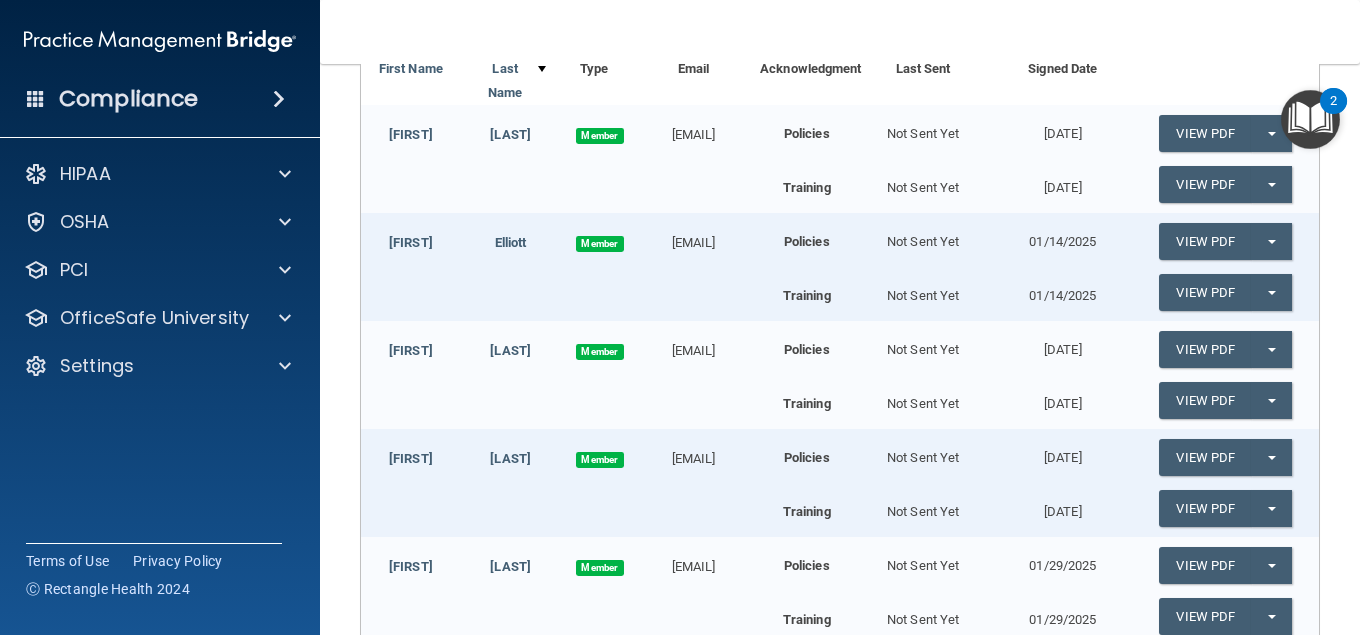 scroll, scrollTop: 368, scrollLeft: 0, axis: vertical 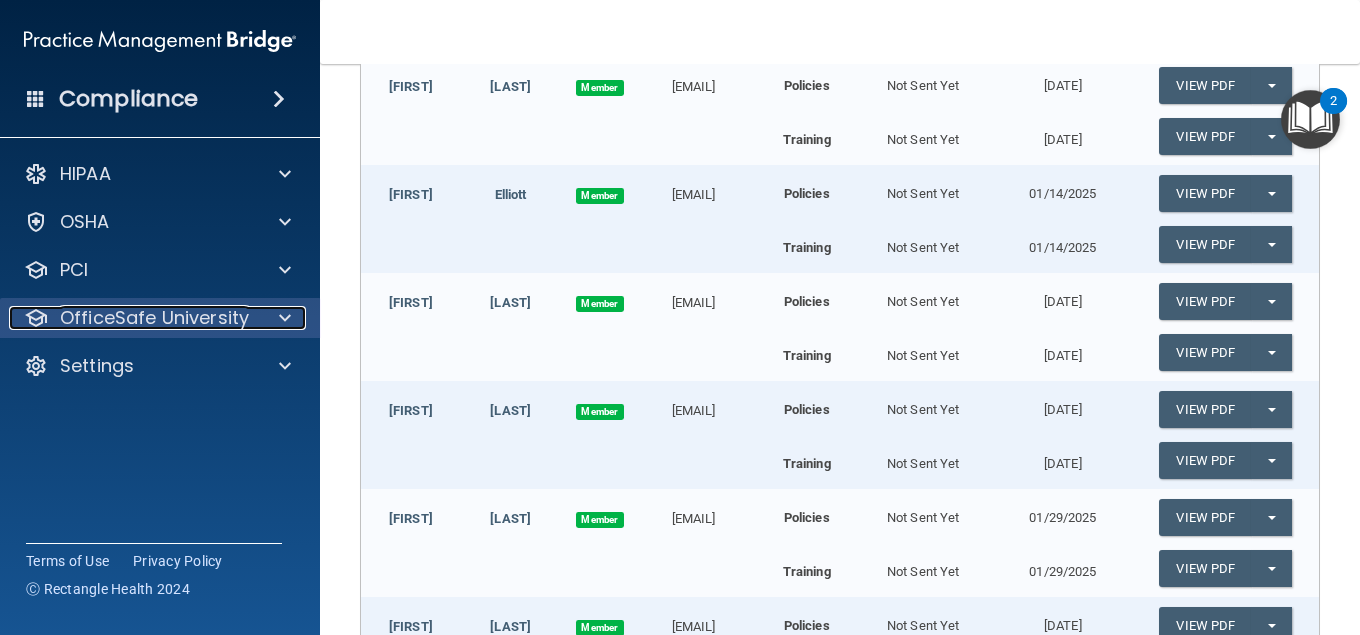 click on "OfficeSafe University" at bounding box center [154, 318] 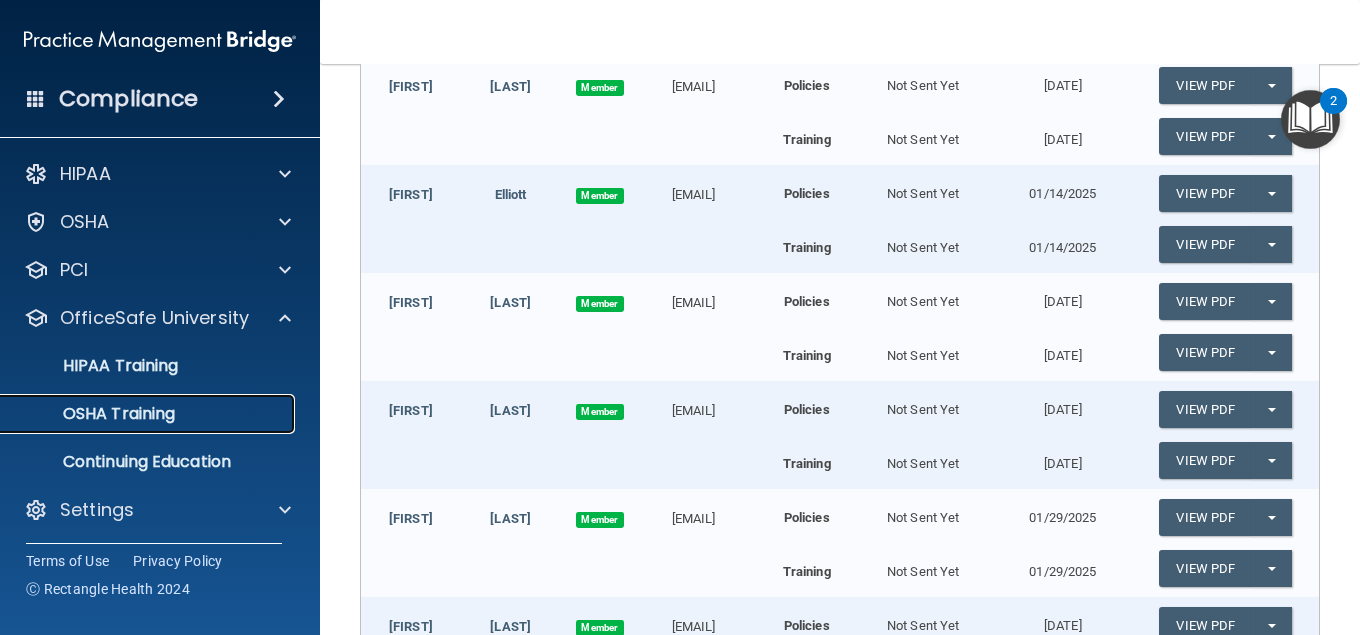 click on "OSHA Training" at bounding box center [94, 414] 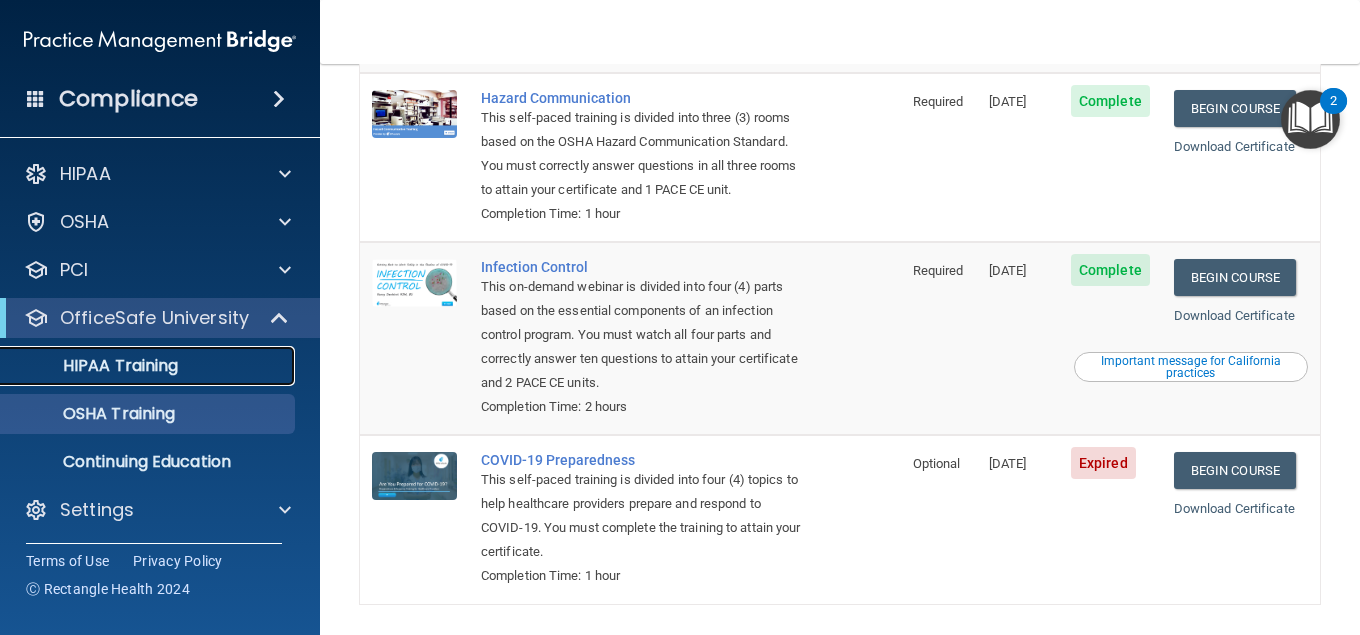 click on "HIPAA Training" at bounding box center (95, 366) 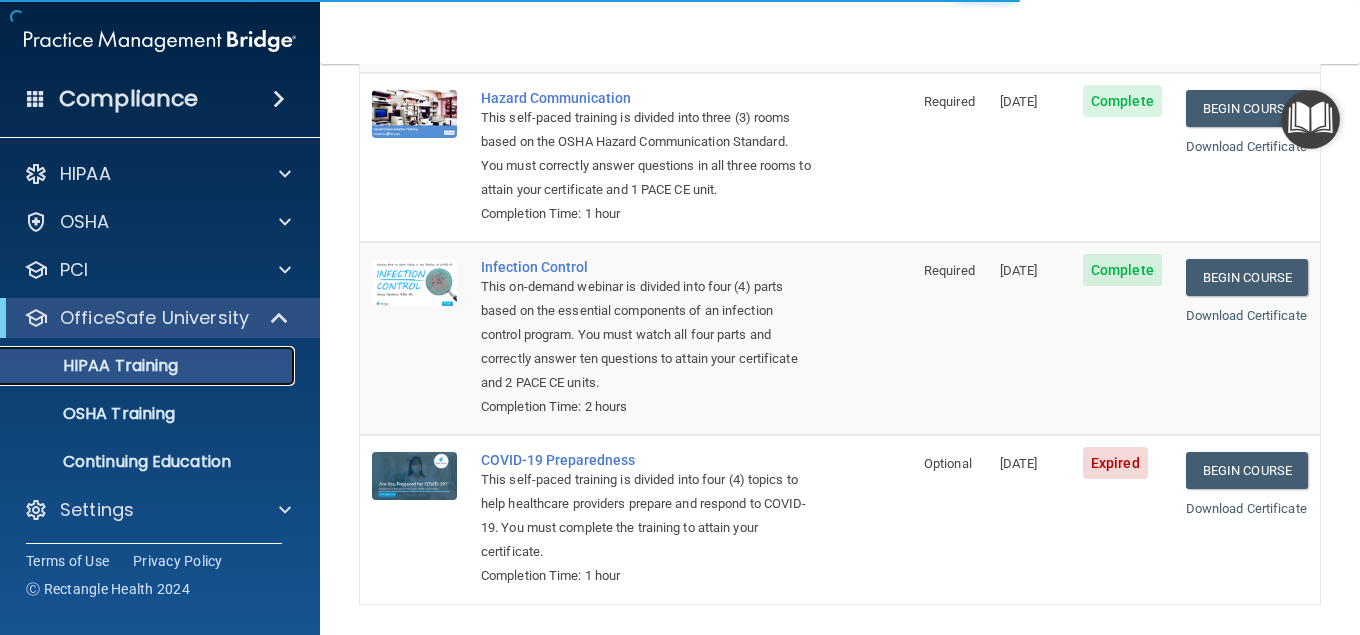 scroll, scrollTop: 681, scrollLeft: 0, axis: vertical 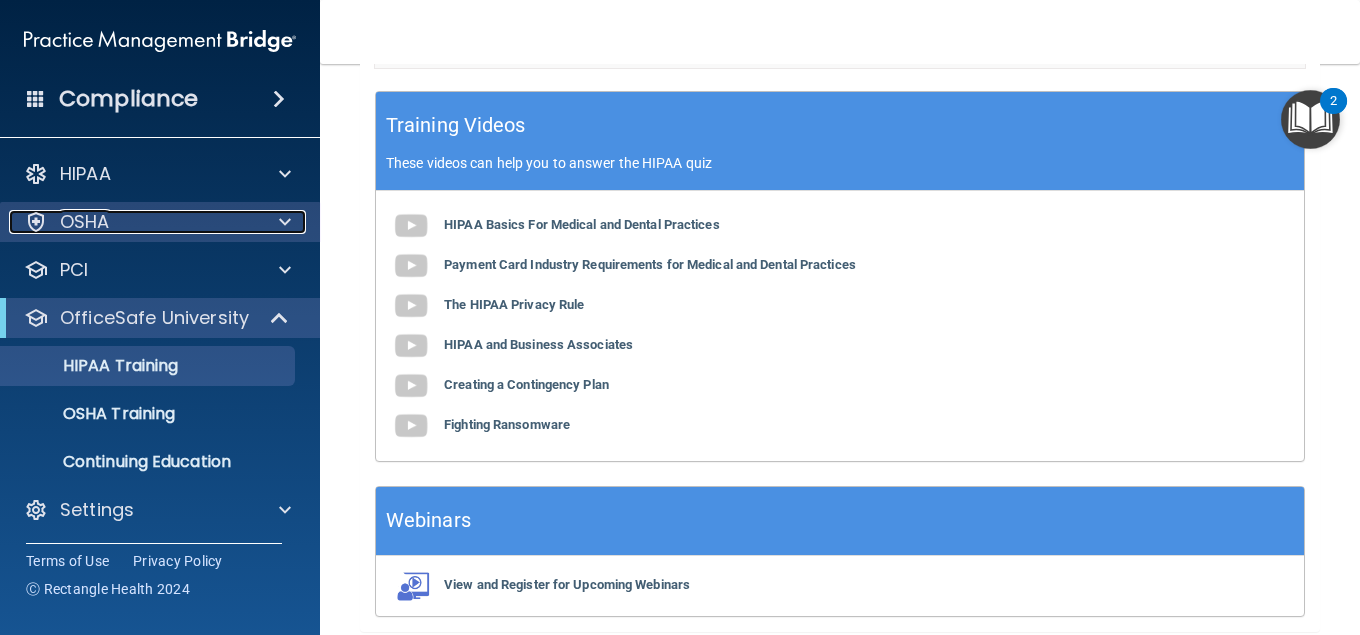 click on "OSHA" at bounding box center (85, 222) 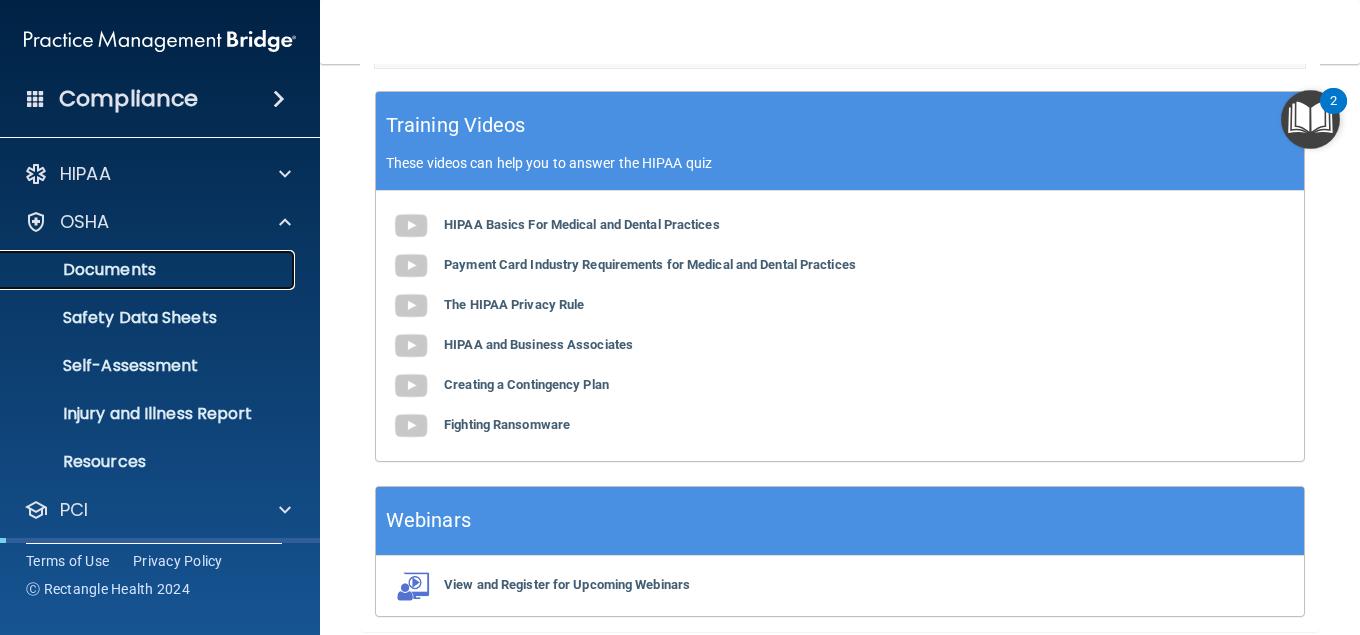 click on "Documents" at bounding box center [149, 270] 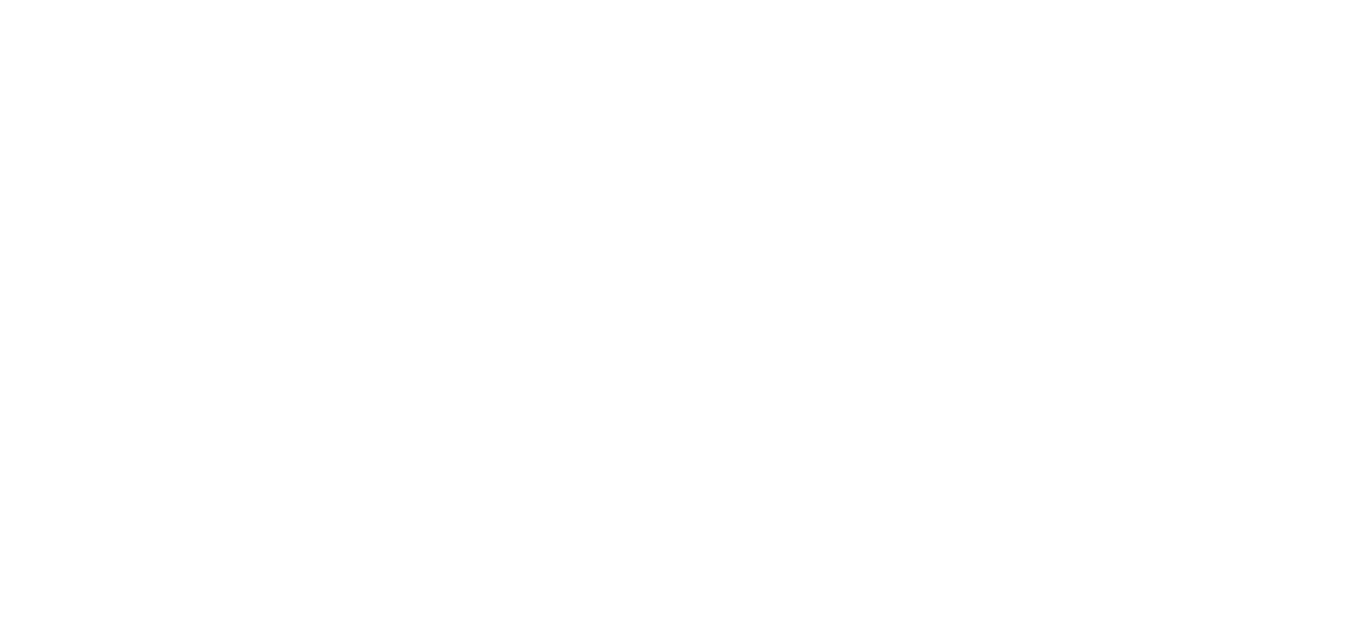 scroll, scrollTop: 0, scrollLeft: 0, axis: both 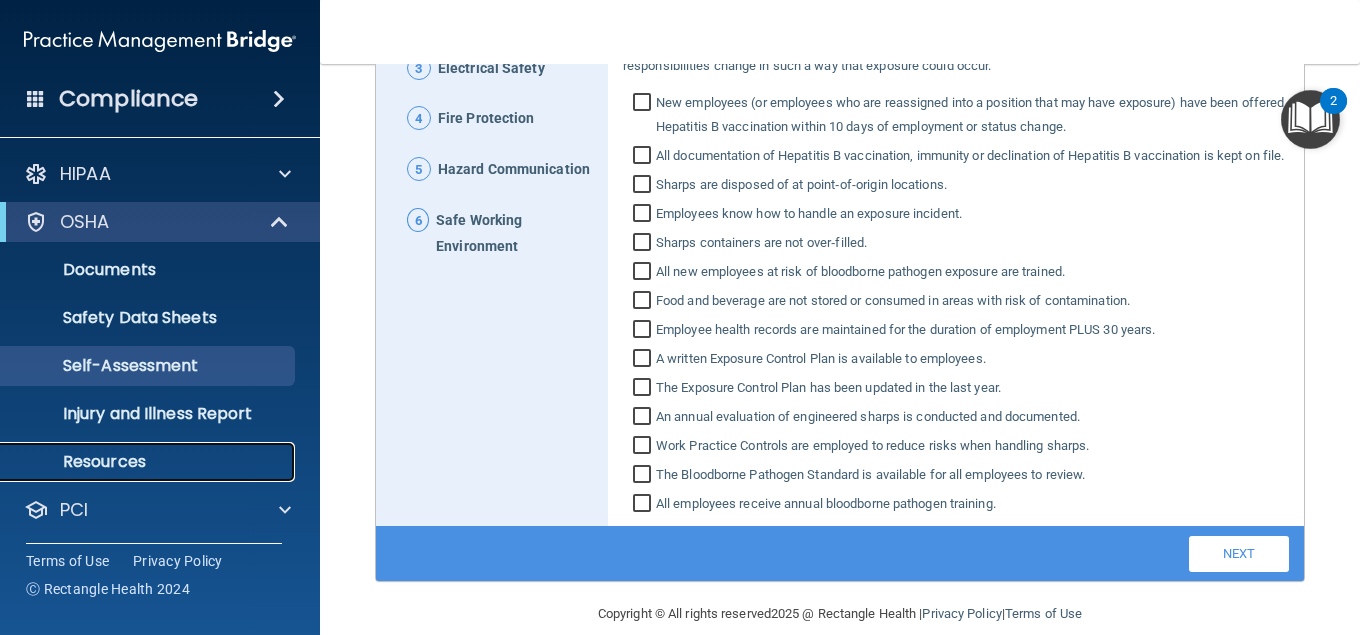 click on "Resources" at bounding box center [149, 462] 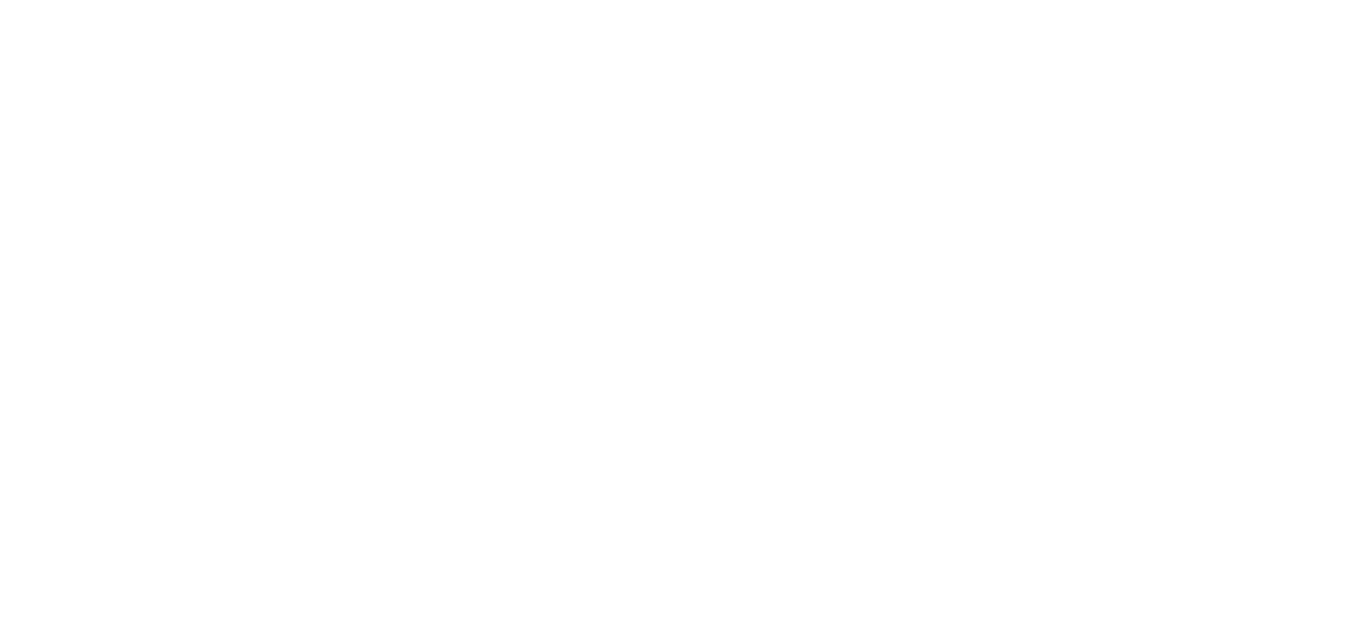 scroll, scrollTop: 0, scrollLeft: 0, axis: both 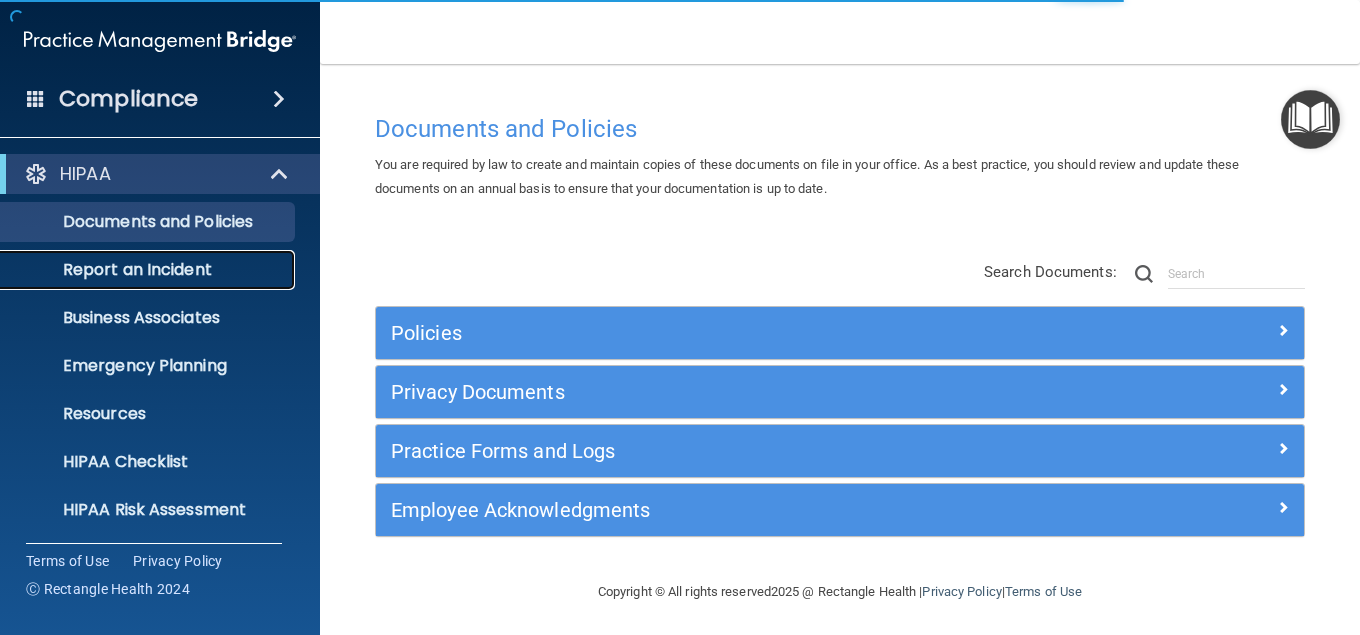 click on "Report an Incident" at bounding box center (149, 270) 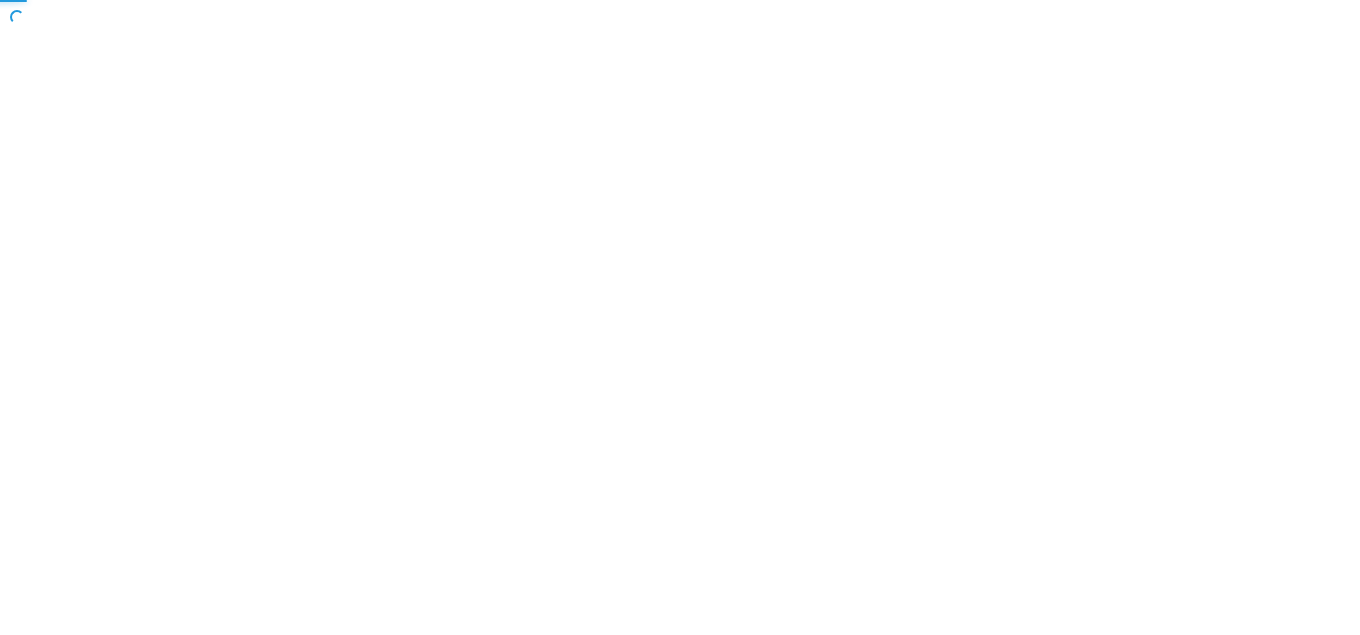 scroll, scrollTop: 0, scrollLeft: 0, axis: both 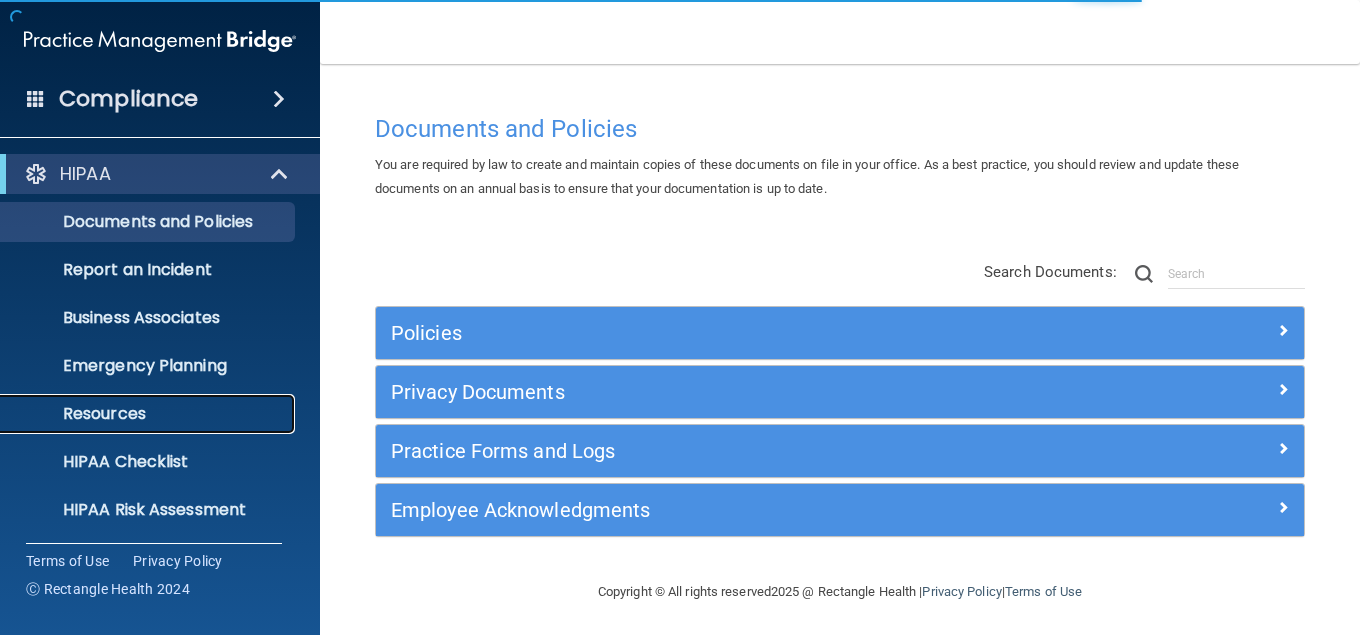 click on "Resources" at bounding box center (149, 414) 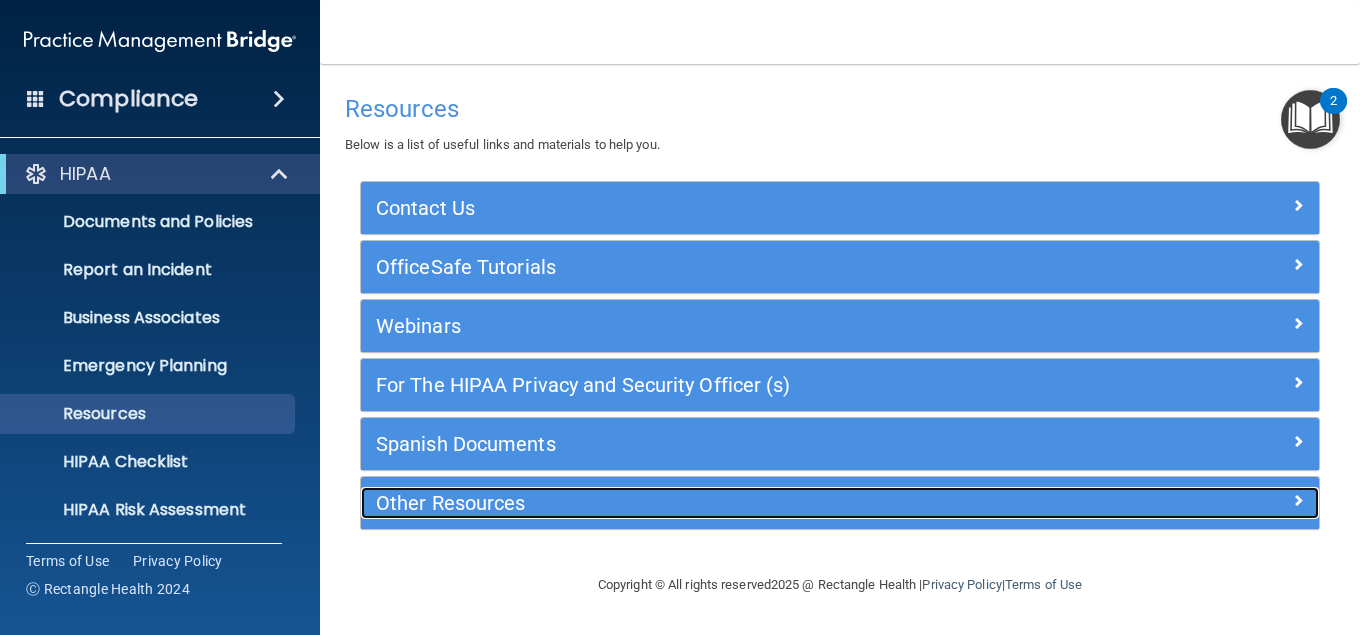 click on "Other Resources" at bounding box center (720, 503) 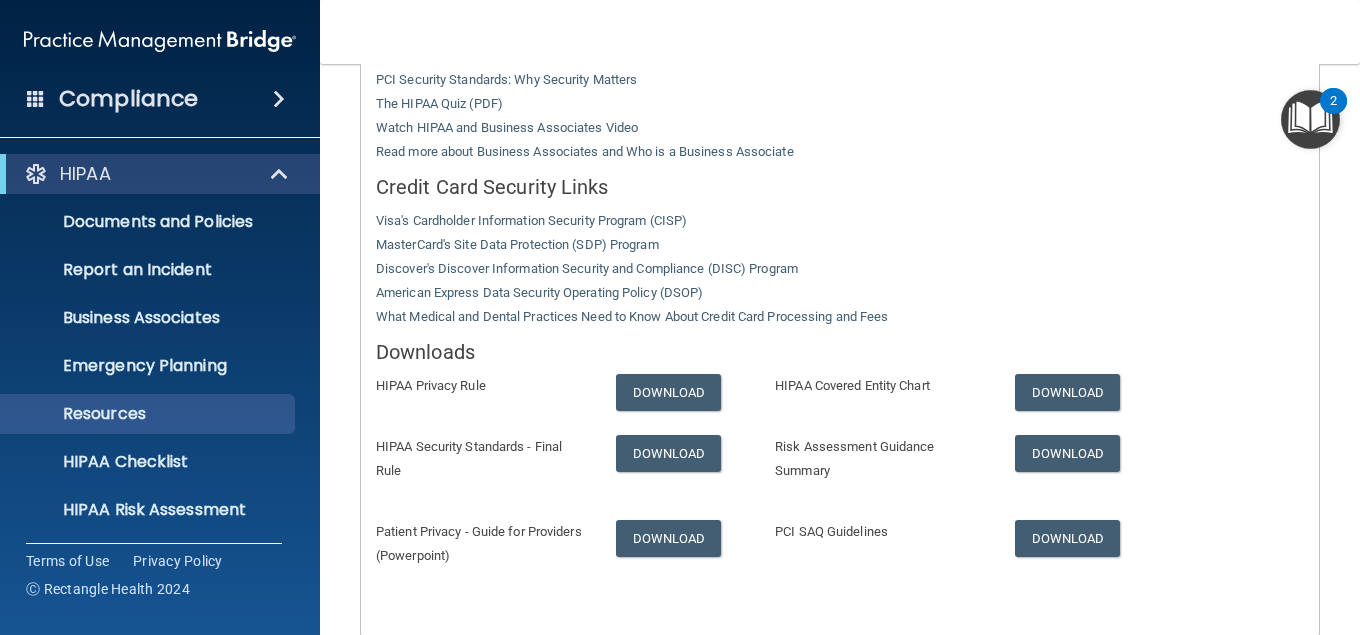 scroll, scrollTop: 660, scrollLeft: 0, axis: vertical 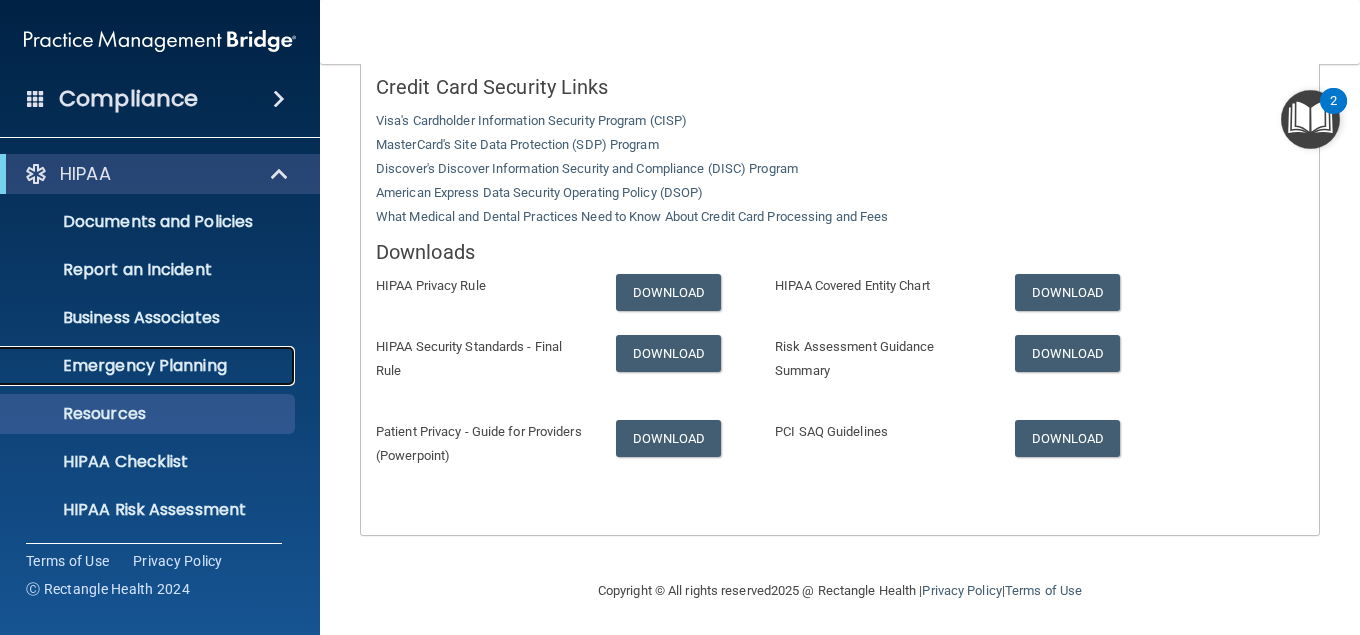 drag, startPoint x: 286, startPoint y: 359, endPoint x: 290, endPoint y: 349, distance: 10.770329 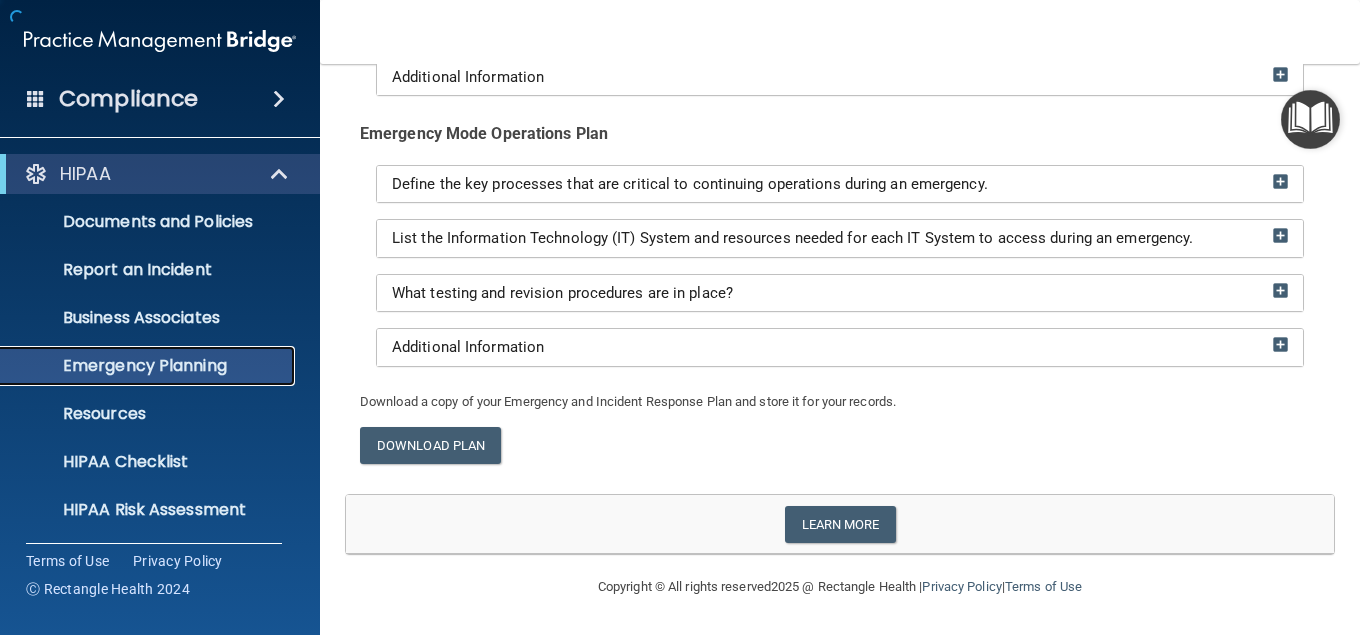 scroll, scrollTop: 583, scrollLeft: 0, axis: vertical 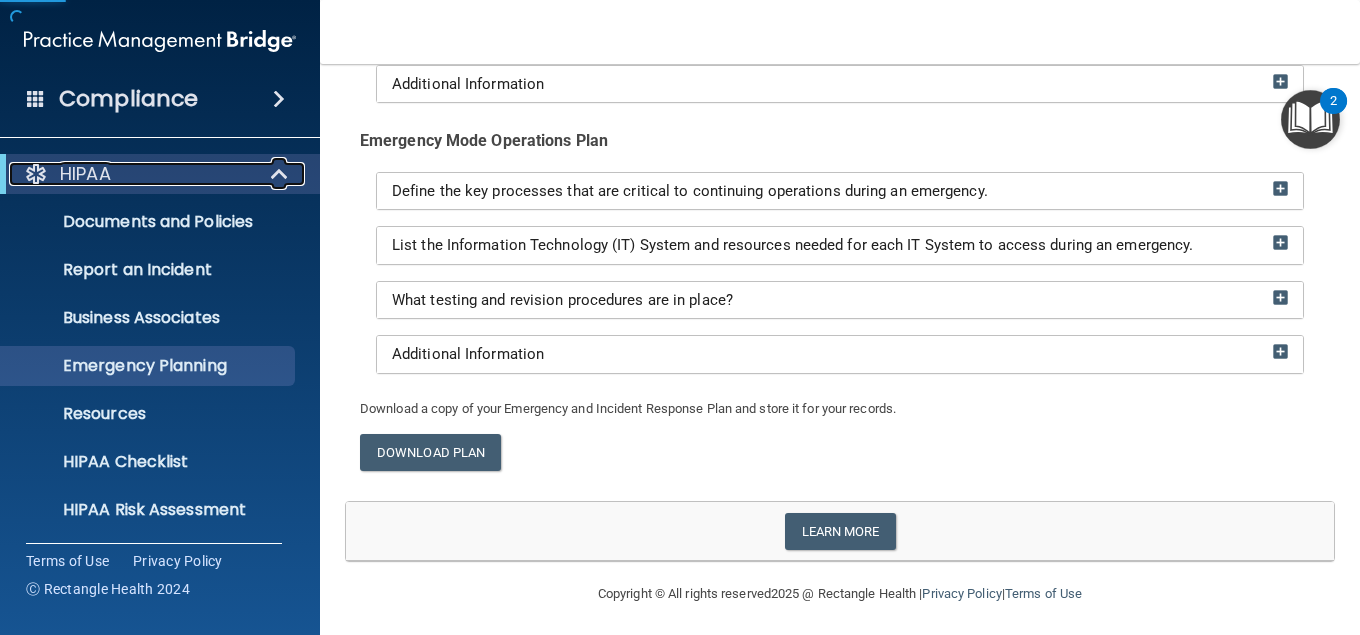 click at bounding box center (281, 174) 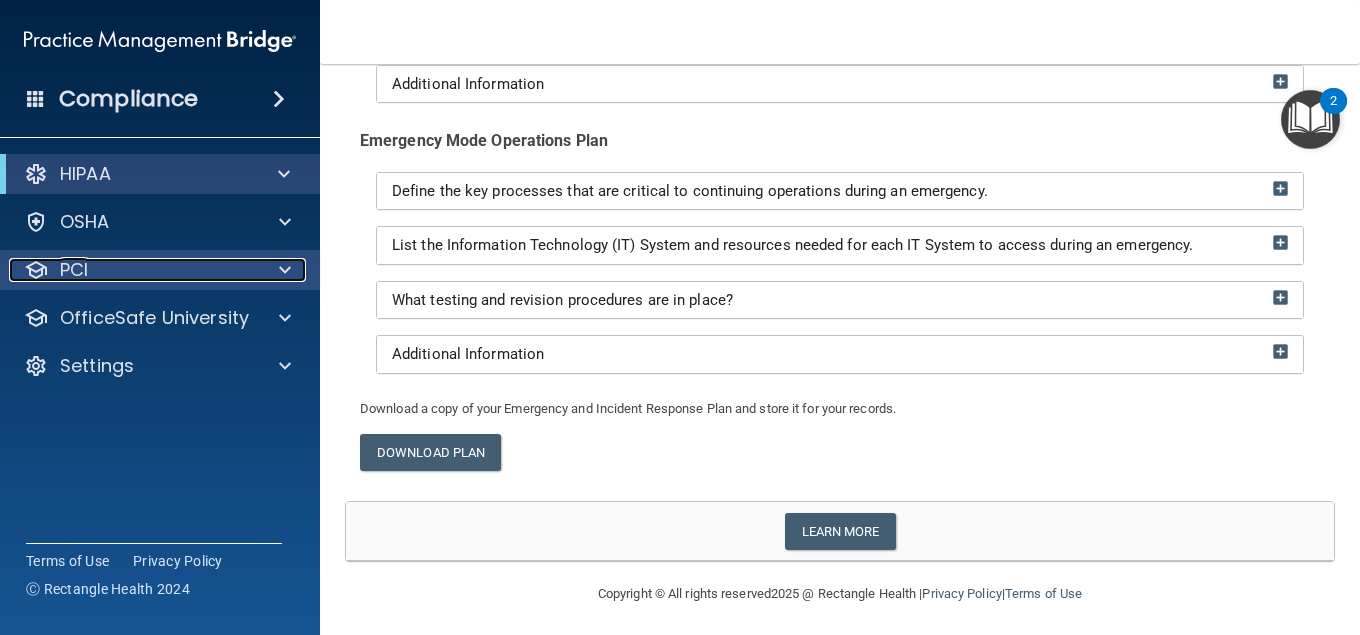 click on "PCI" at bounding box center (133, 270) 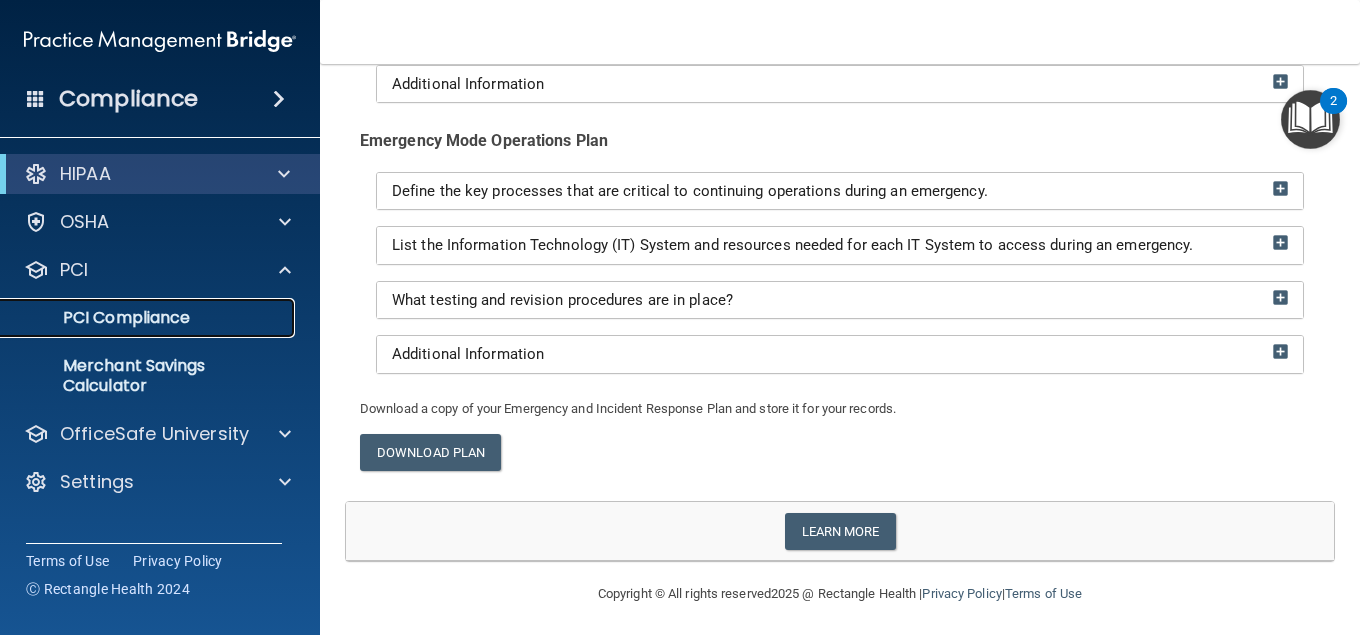click on "PCI Compliance" at bounding box center (149, 318) 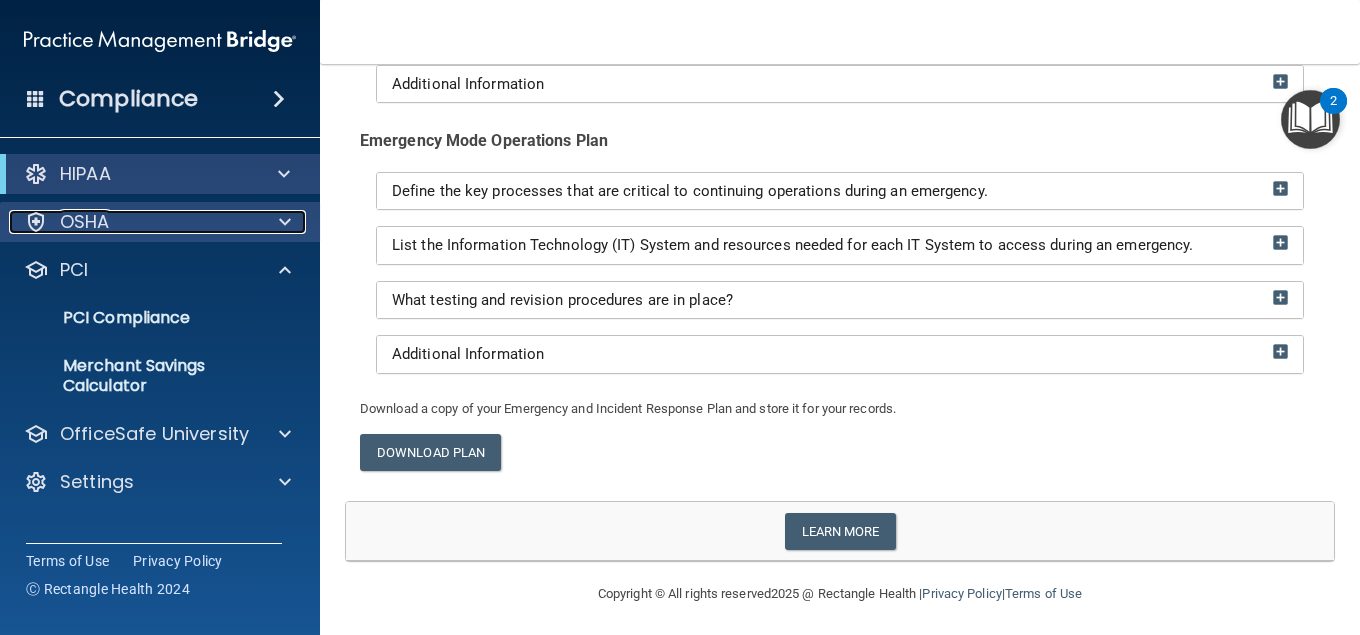 click on "OSHA" at bounding box center (133, 222) 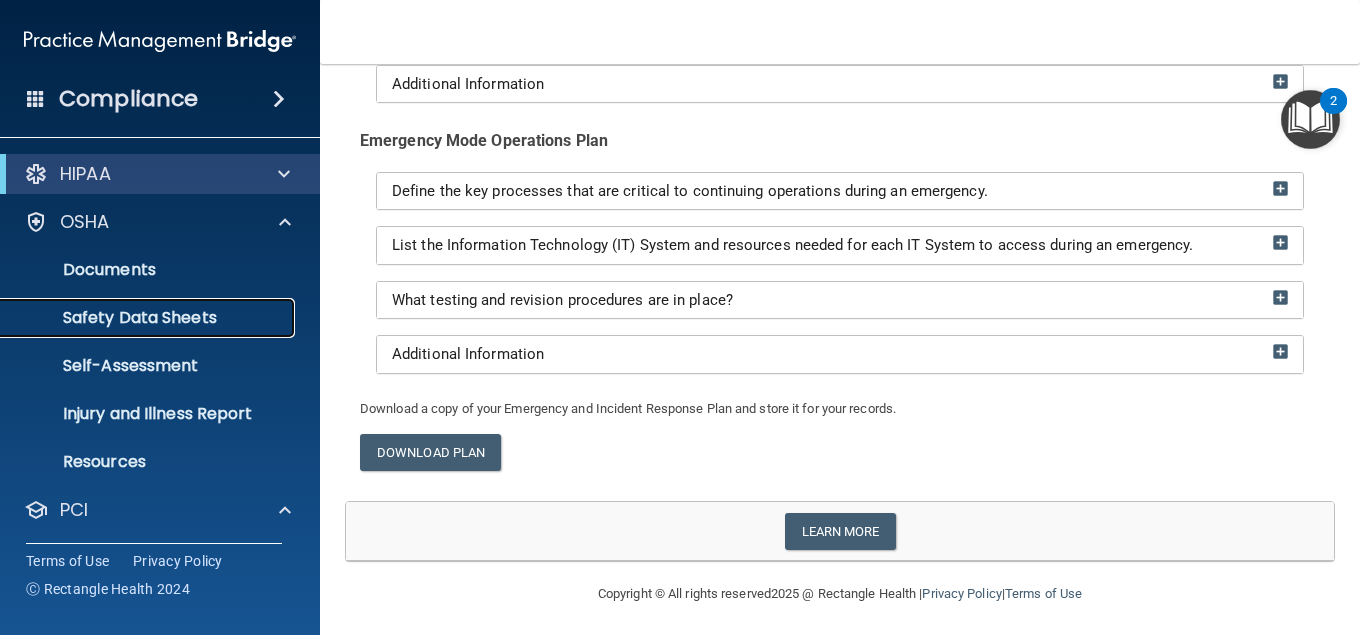 click on "Safety Data Sheets" at bounding box center [149, 318] 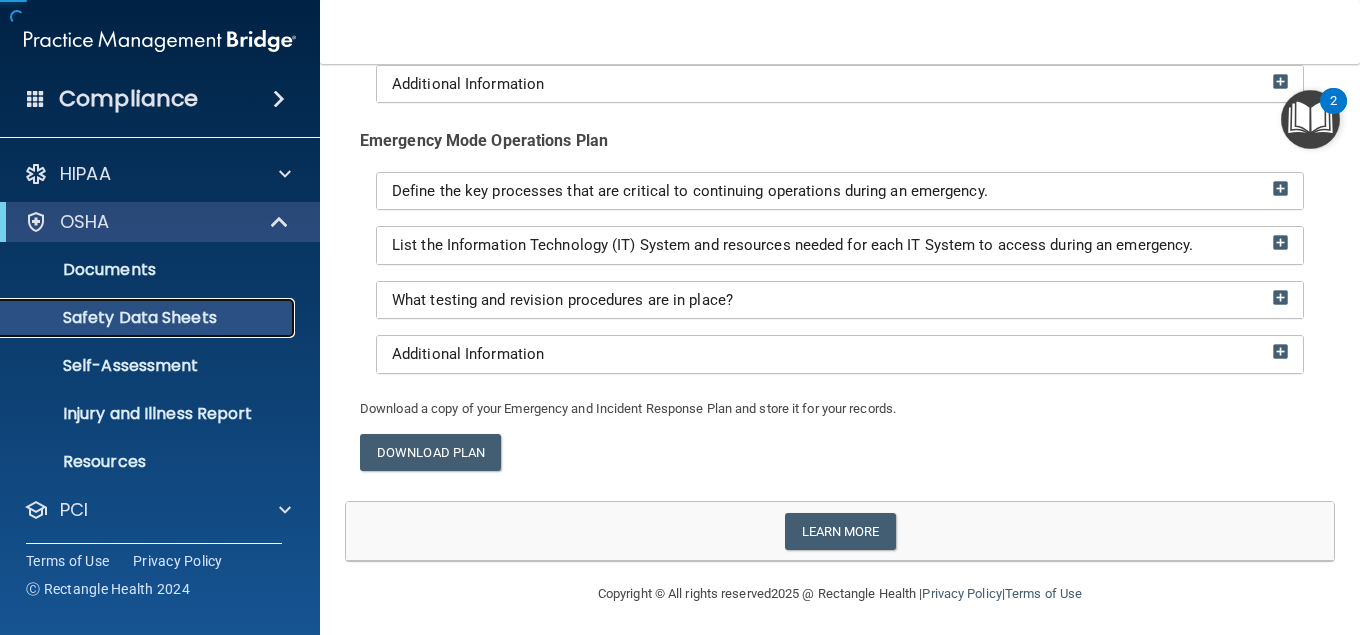 click on "Safety Data Sheets" at bounding box center [149, 318] 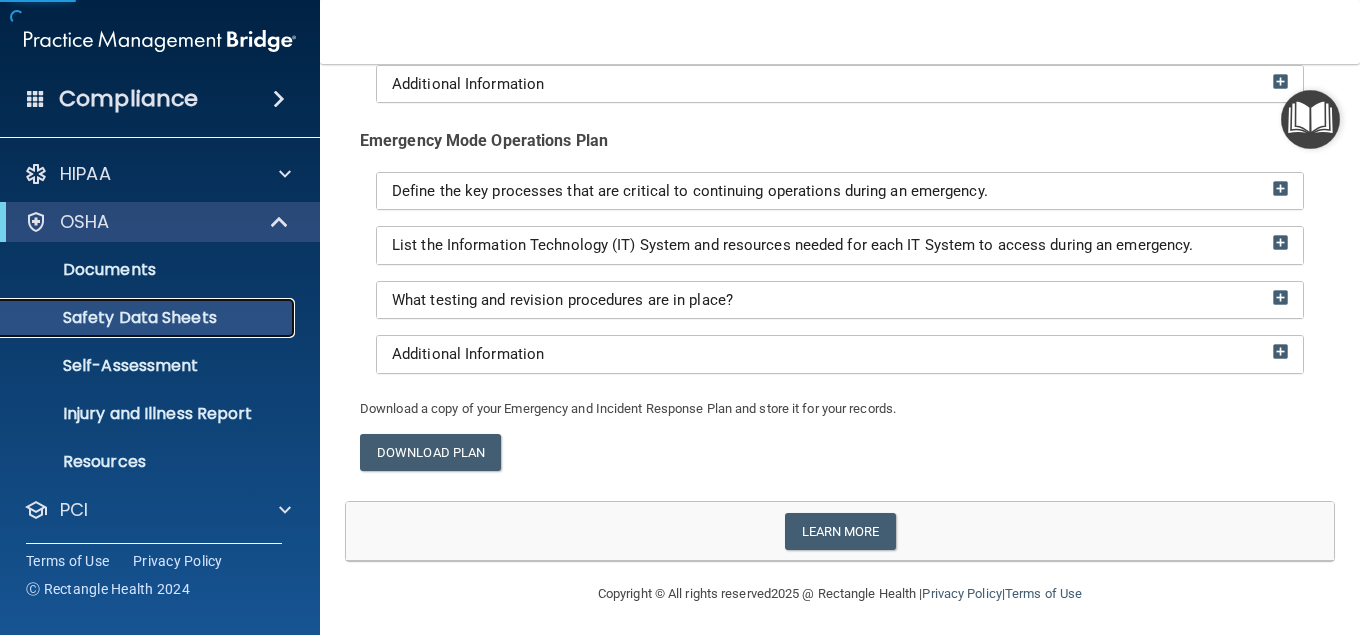scroll, scrollTop: 0, scrollLeft: 0, axis: both 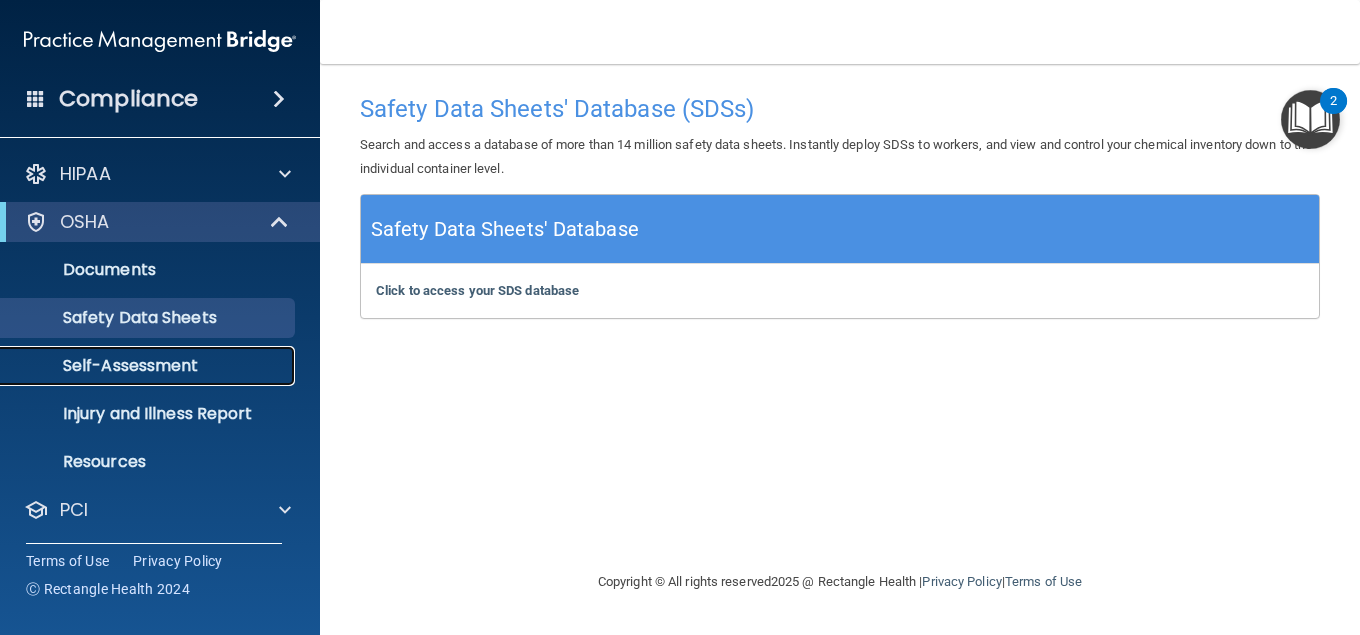 click on "Self-Assessment" at bounding box center [149, 366] 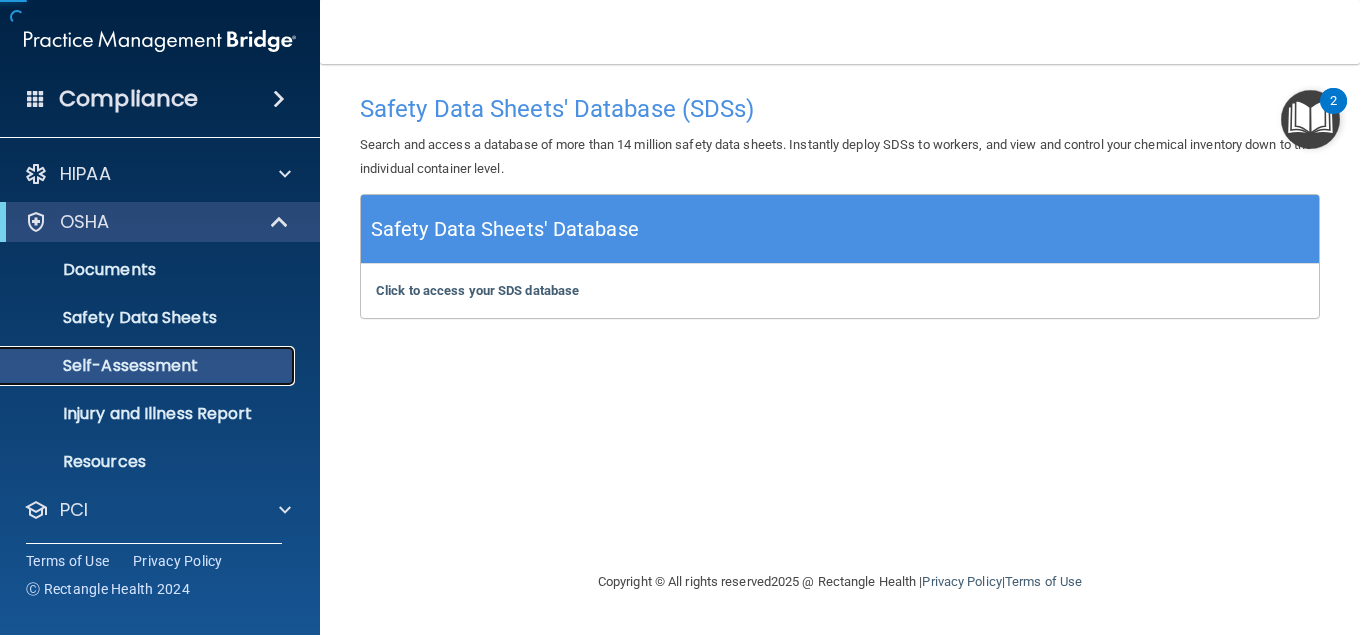 click on "Self-Assessment" at bounding box center [149, 366] 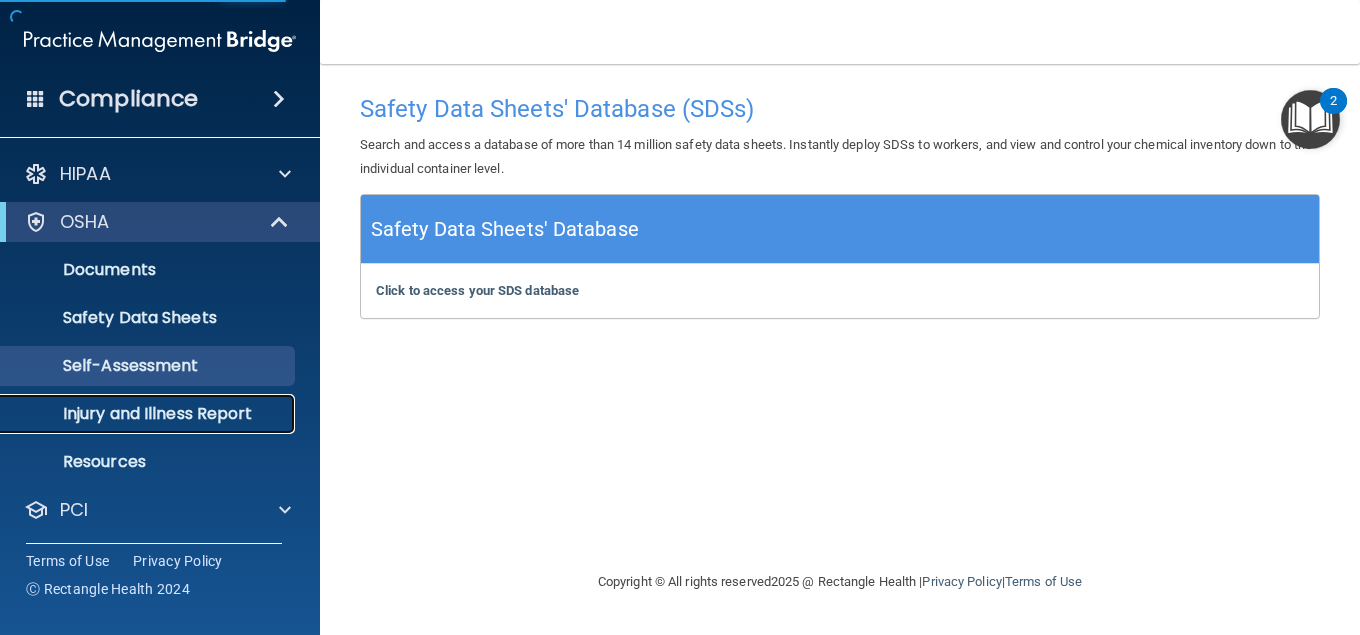 click on "Injury and Illness Report" at bounding box center (149, 414) 